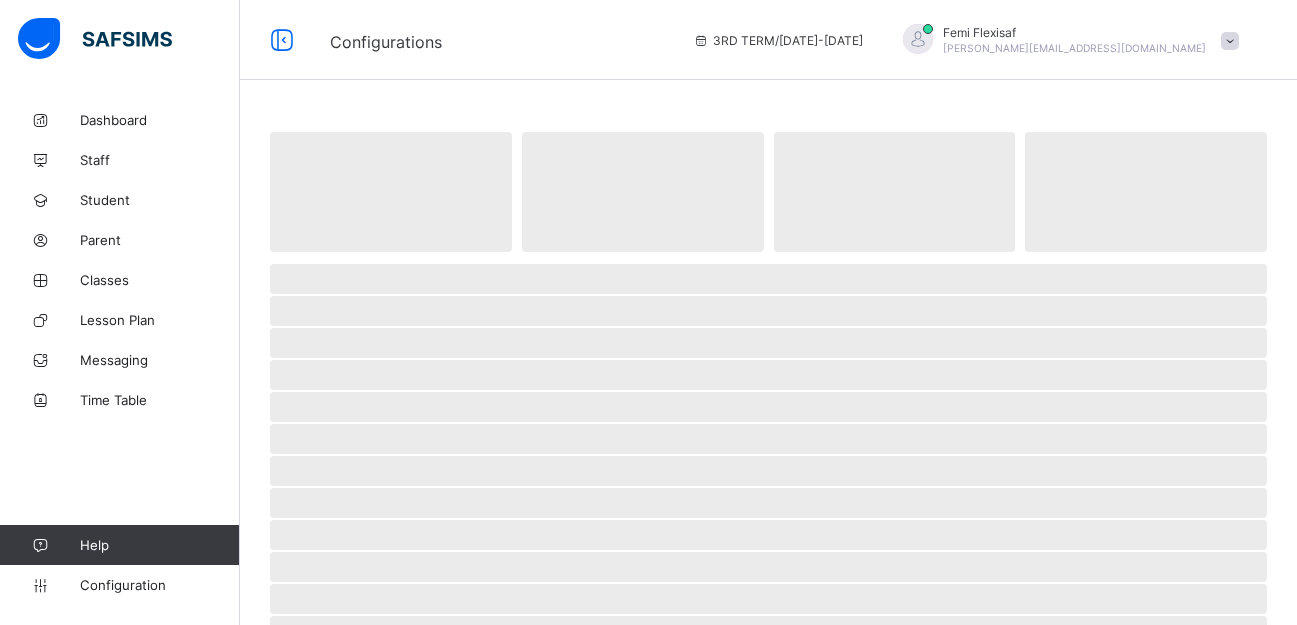scroll, scrollTop: 0, scrollLeft: 0, axis: both 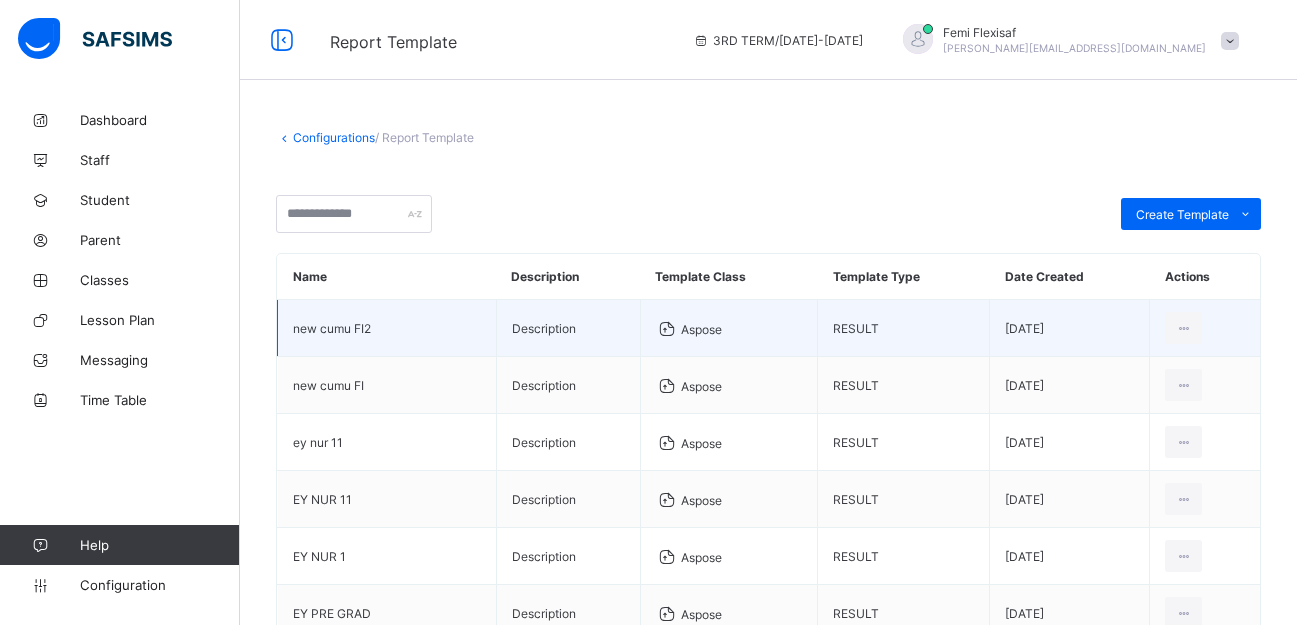 click on "new cumu FI2" at bounding box center [387, 328] 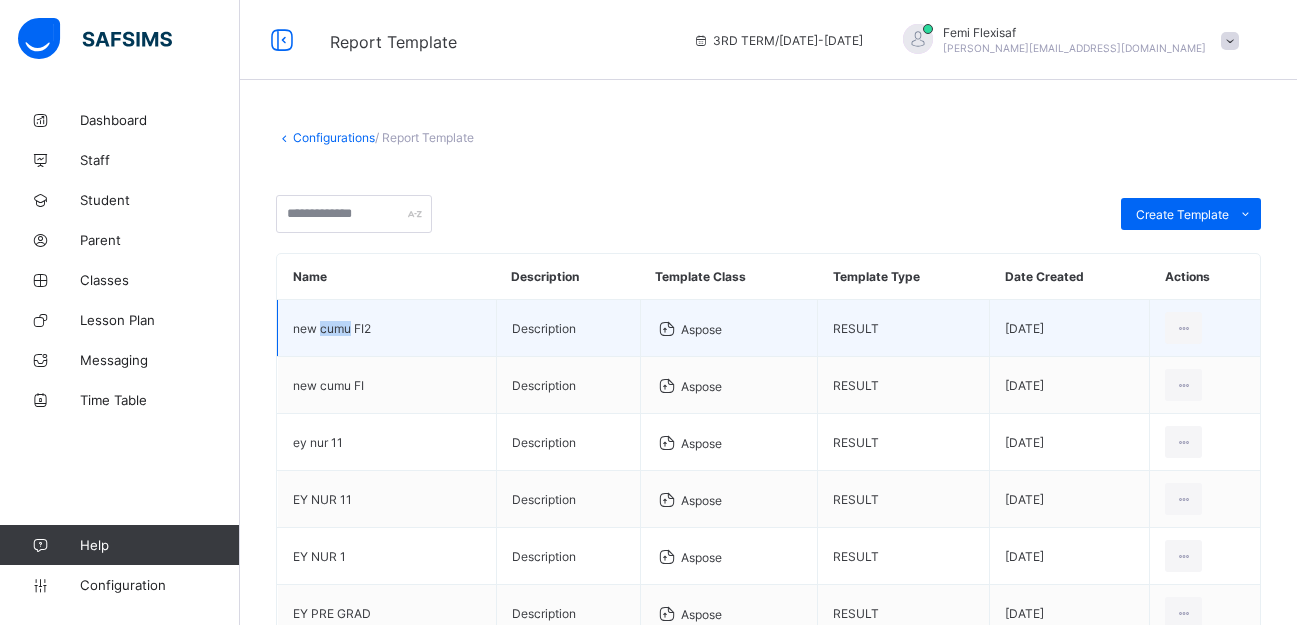 click on "new cumu FI2" at bounding box center (387, 328) 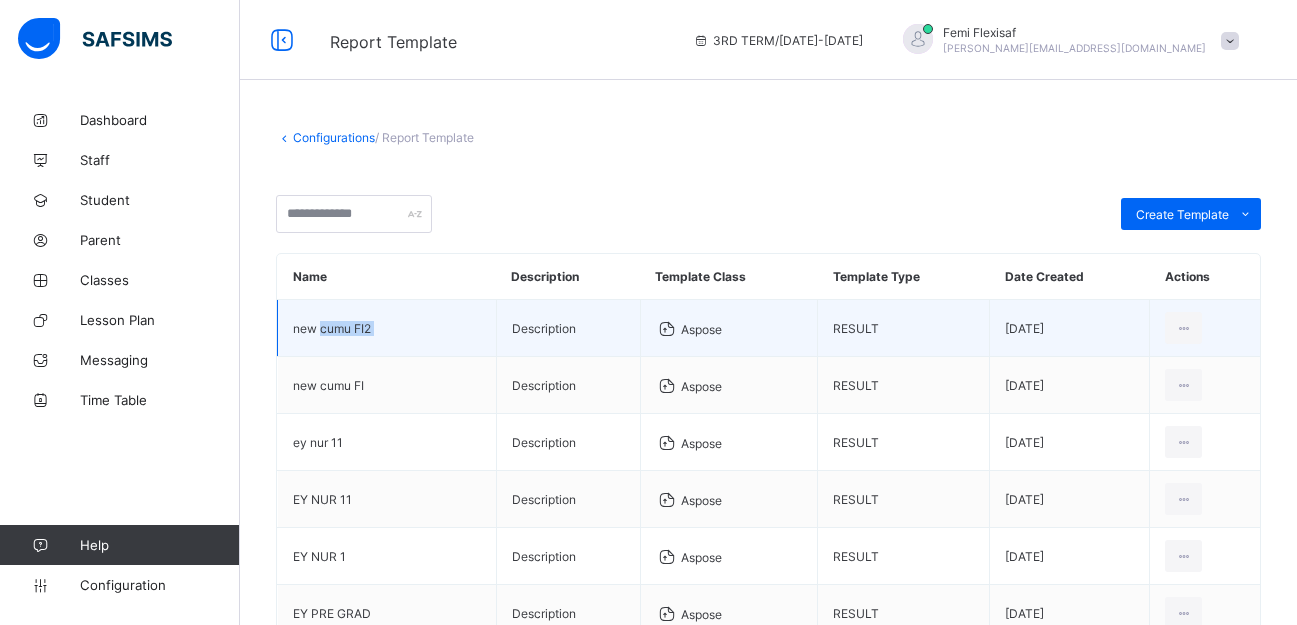 click on "new cumu FI2" at bounding box center (387, 328) 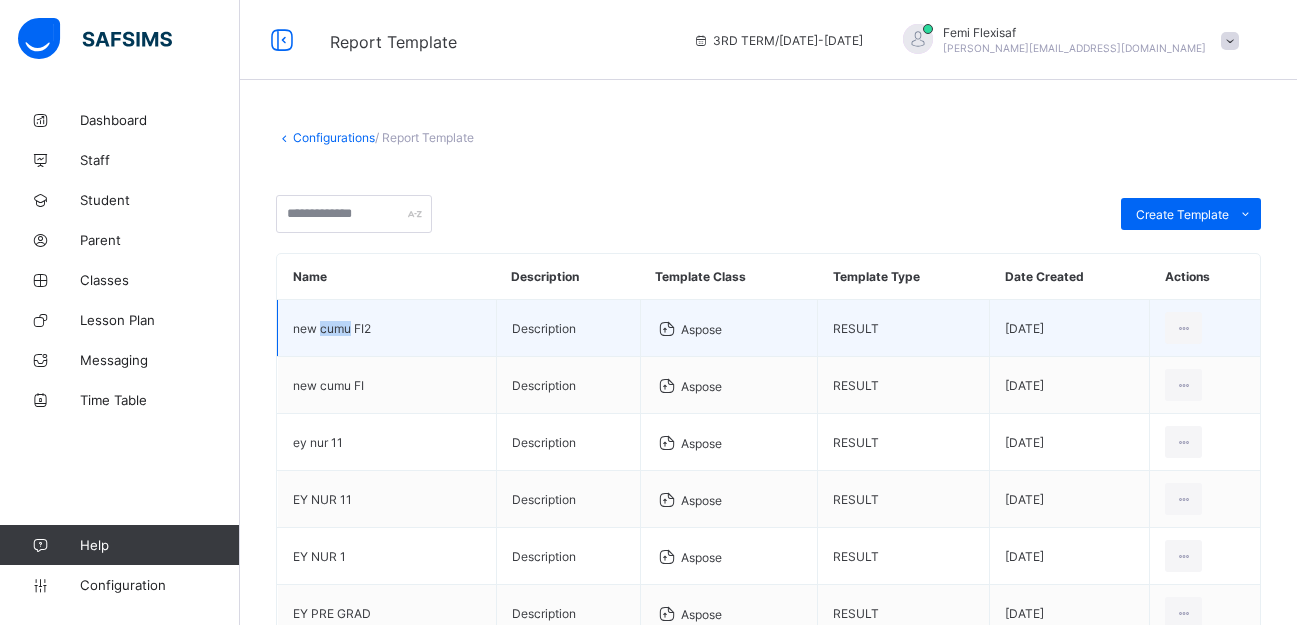 click on "new cumu FI2" at bounding box center (387, 328) 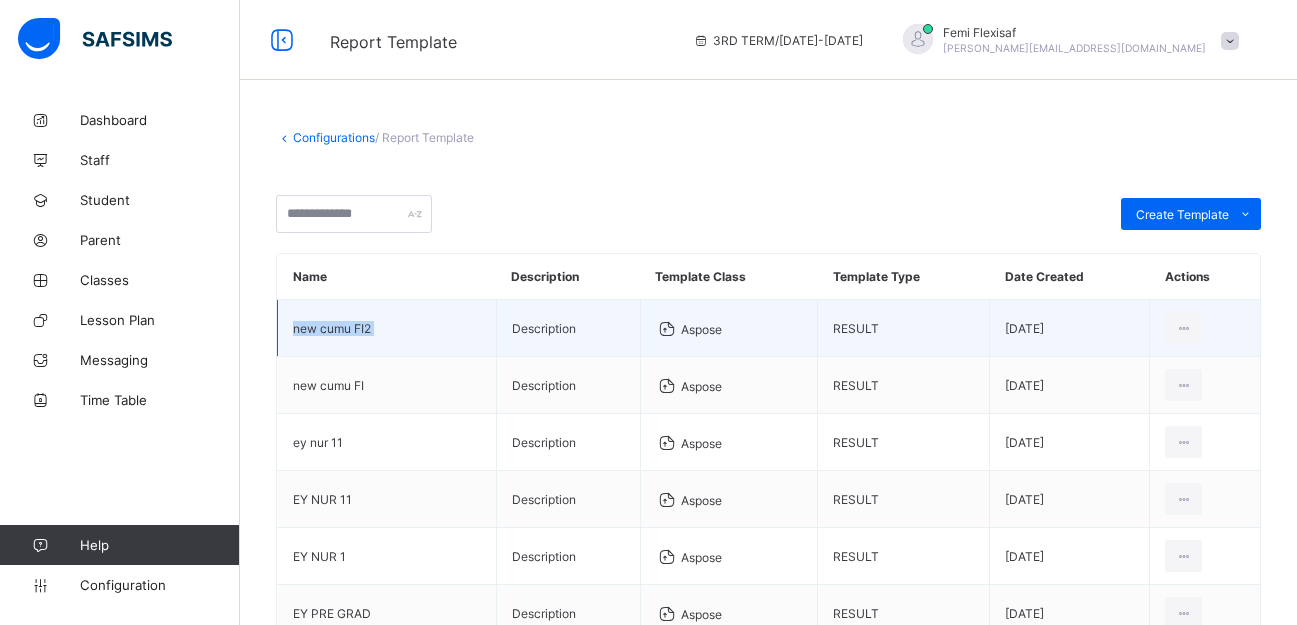 copy on "new cumu FI2" 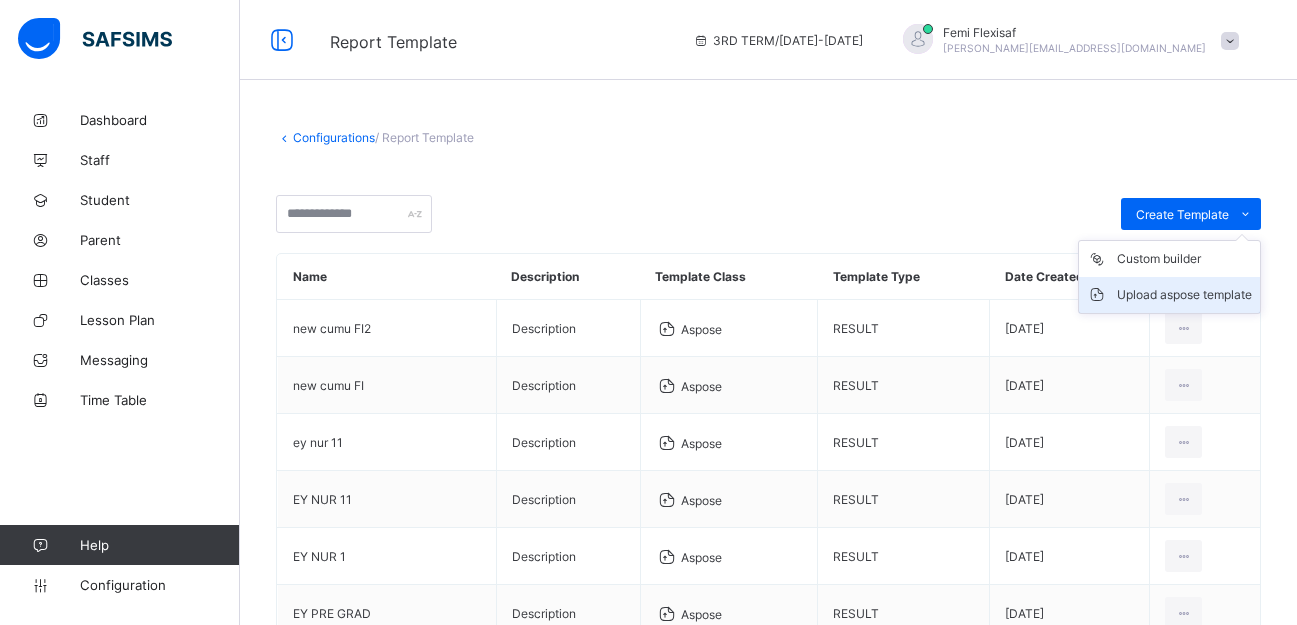 click on "Upload aspose template" at bounding box center (1184, 295) 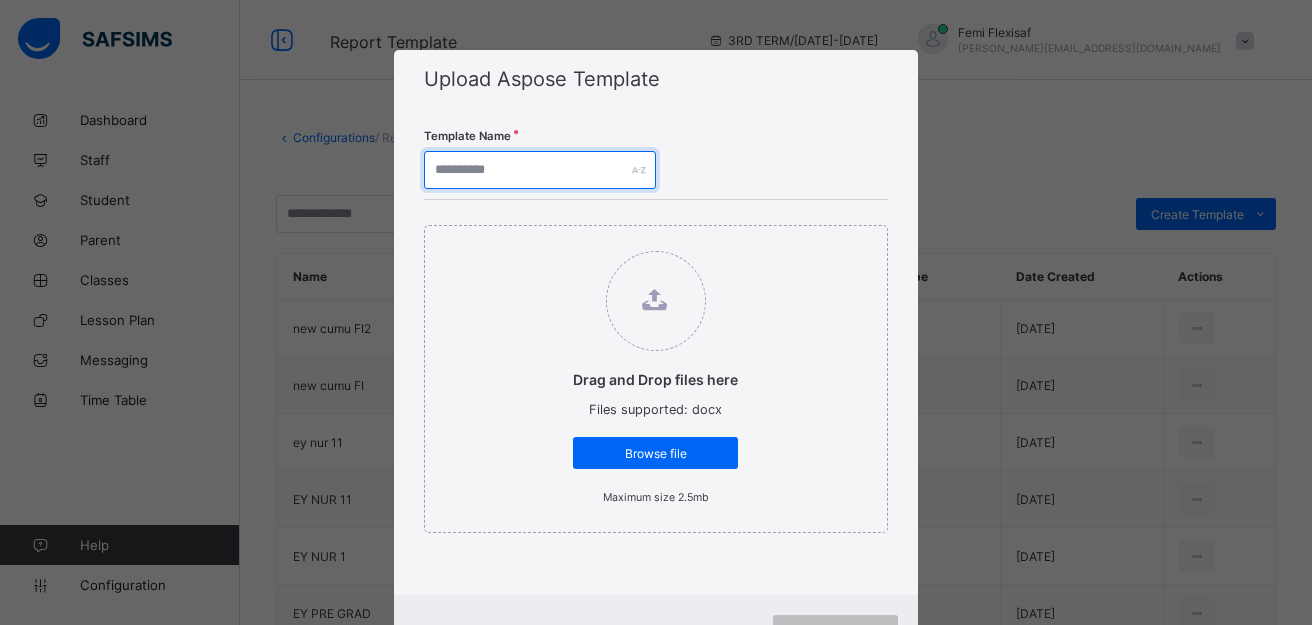 click at bounding box center (540, 170) 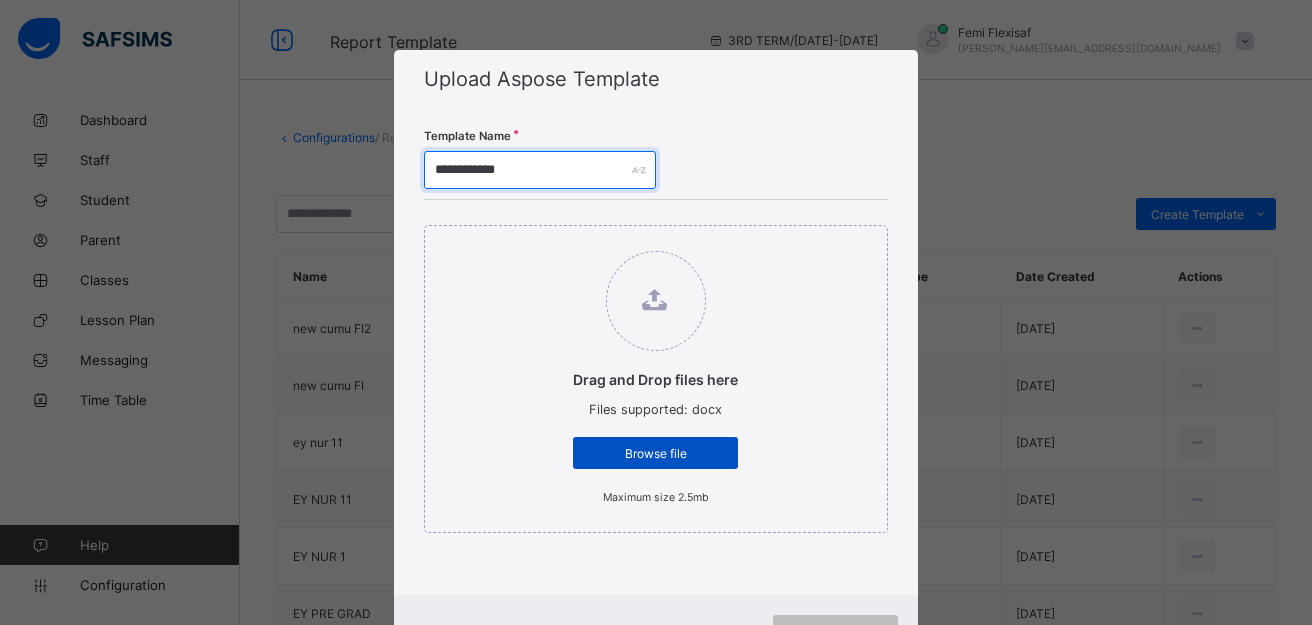 type on "**********" 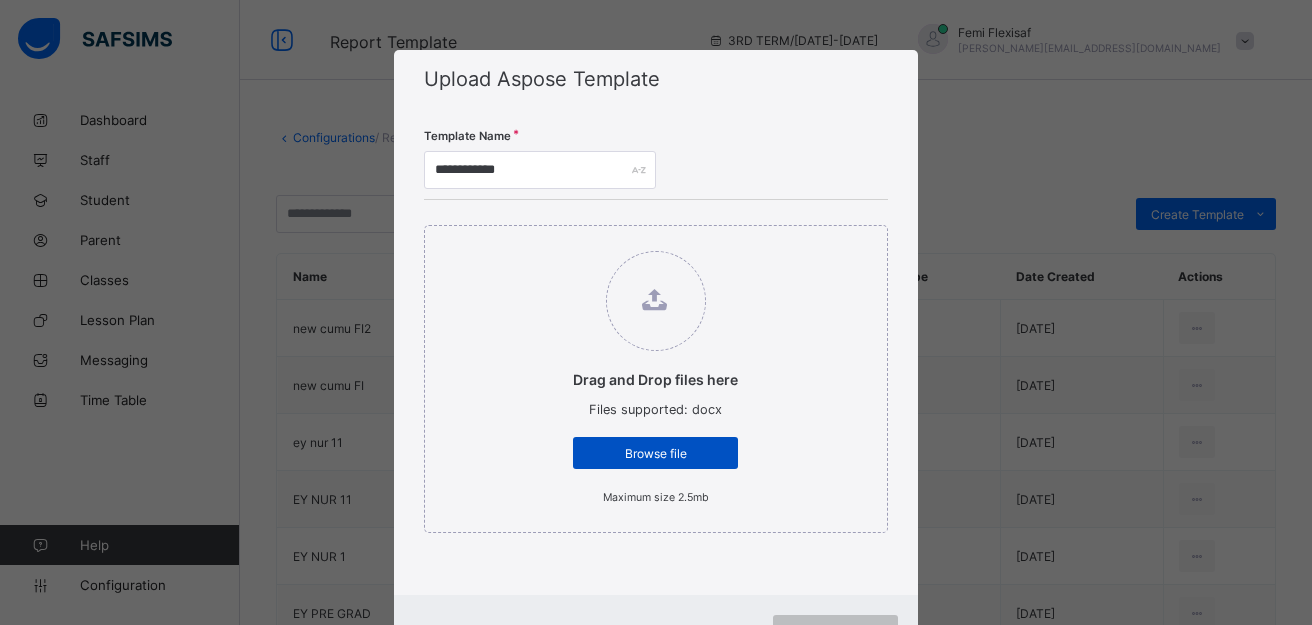 click on "Browse file" at bounding box center [655, 453] 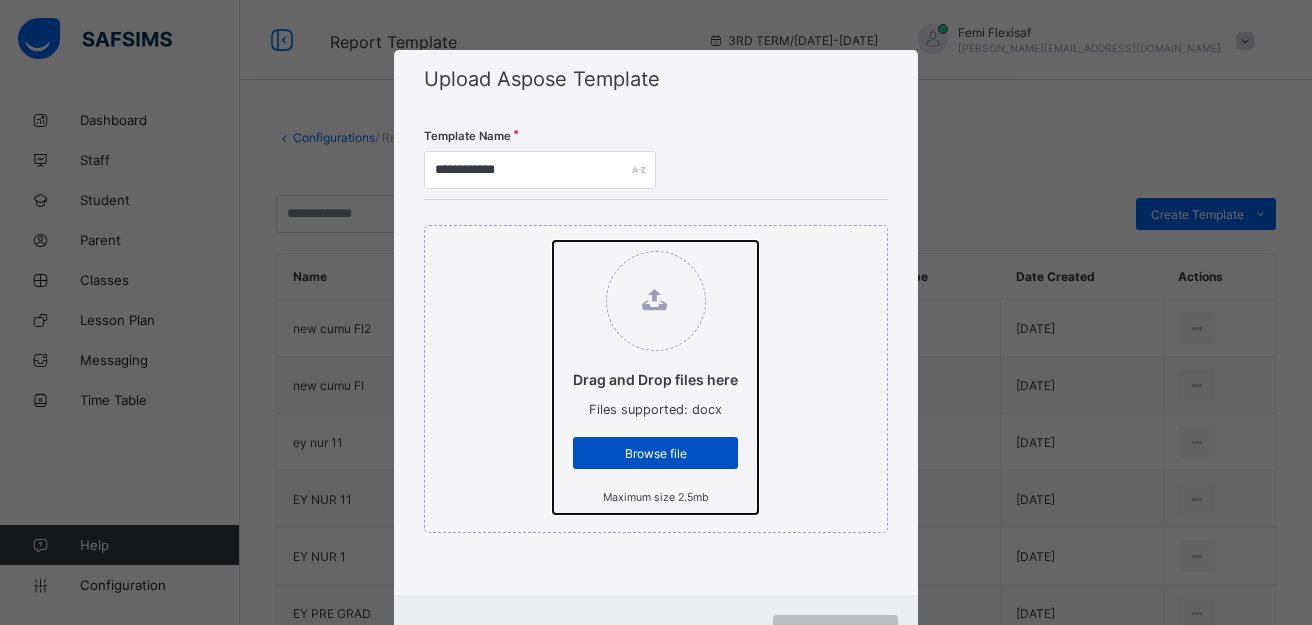 click on "Drag and Drop files here Files supported: docx Browse file Maximum size 2.5mb" at bounding box center [553, 241] 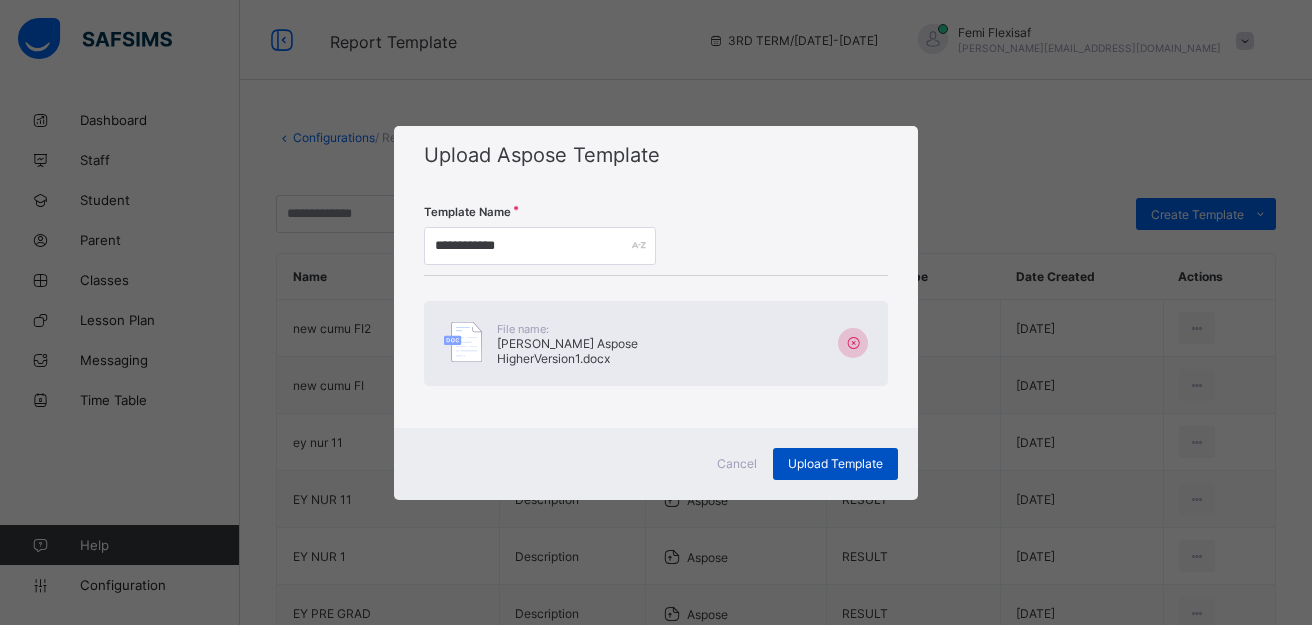 click on "Upload Template" at bounding box center (835, 463) 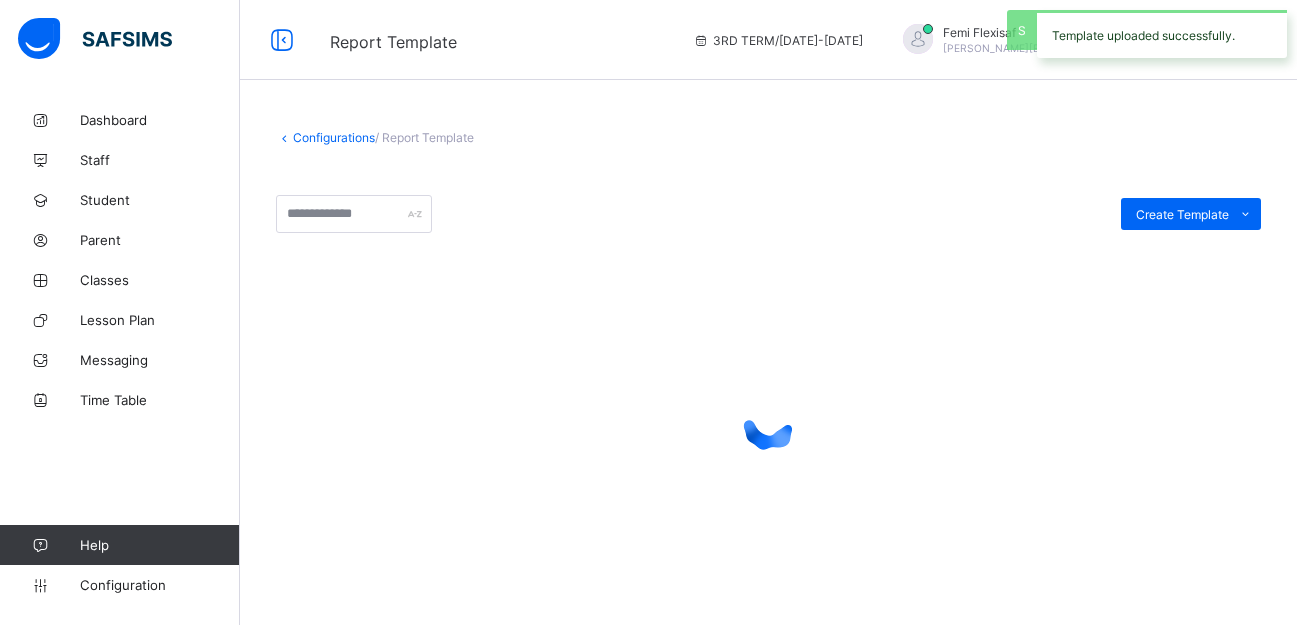 click on "Configurations" at bounding box center (334, 137) 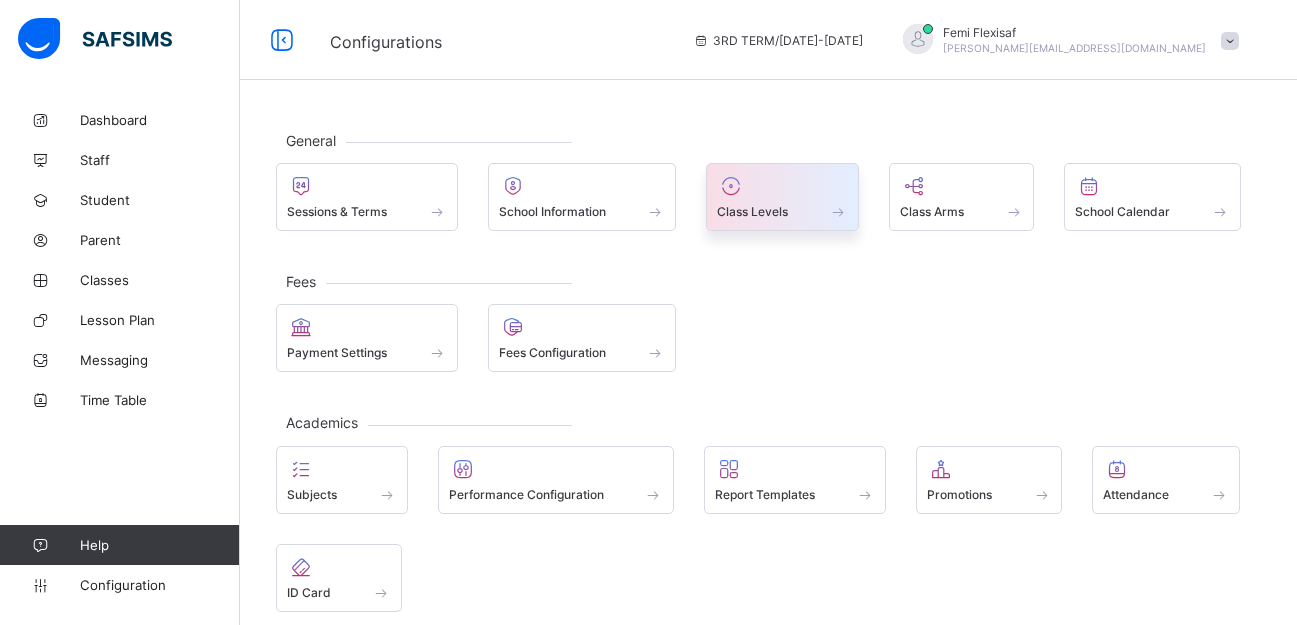 click on "Class Levels" at bounding box center (782, 211) 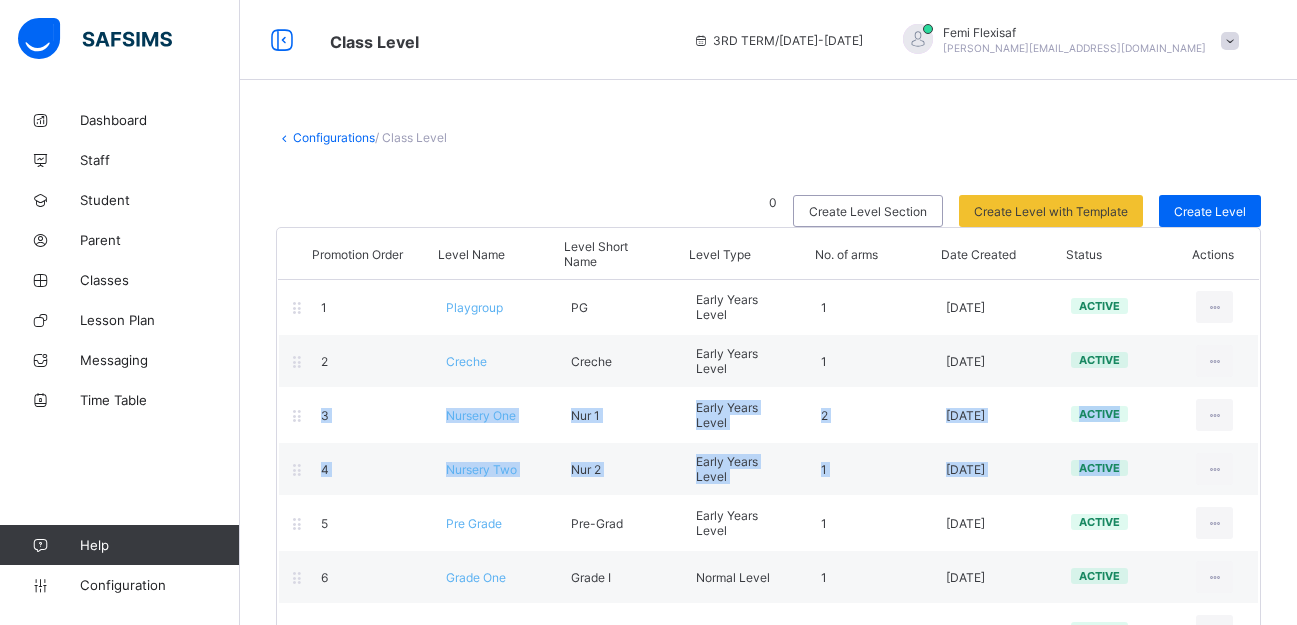 drag, startPoint x: 1296, startPoint y: 364, endPoint x: 1303, endPoint y: 459, distance: 95.257545 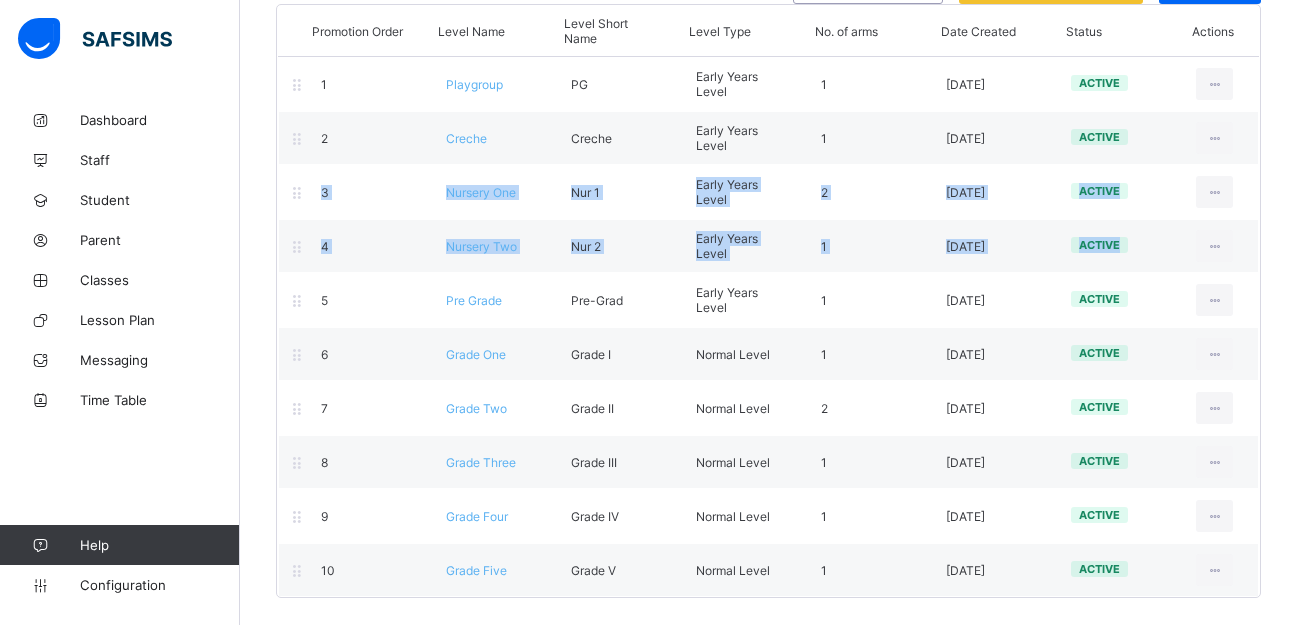 scroll, scrollTop: 226, scrollLeft: 0, axis: vertical 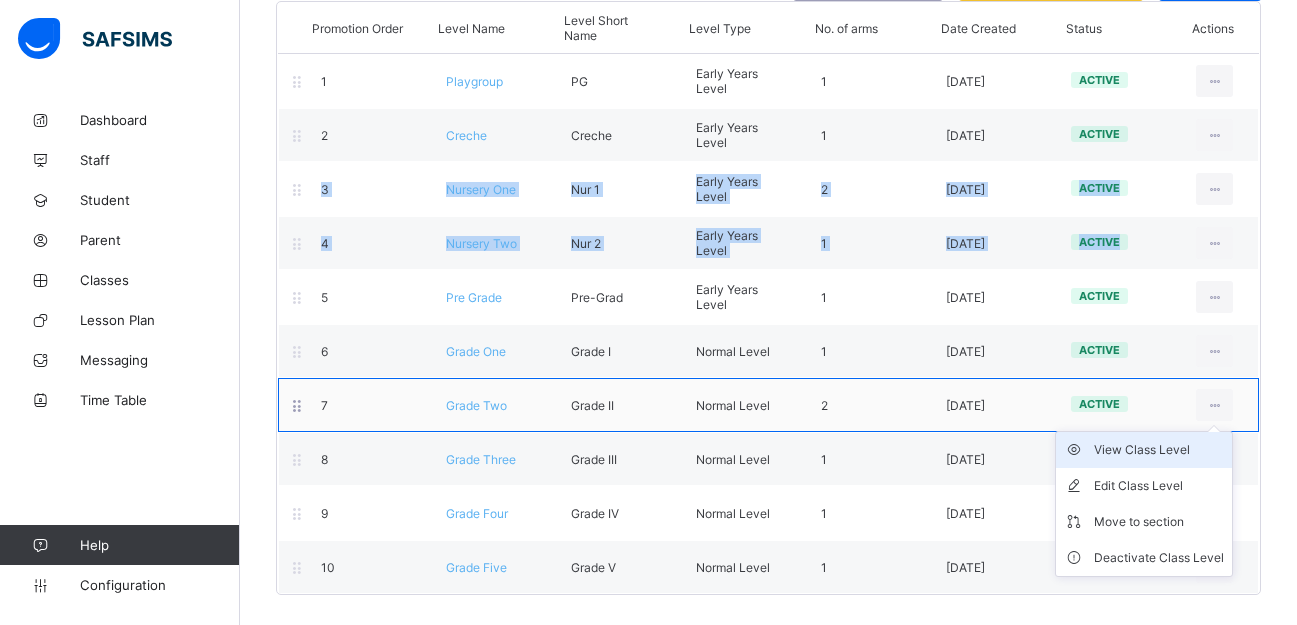 click on "View Class Level" at bounding box center (1159, 450) 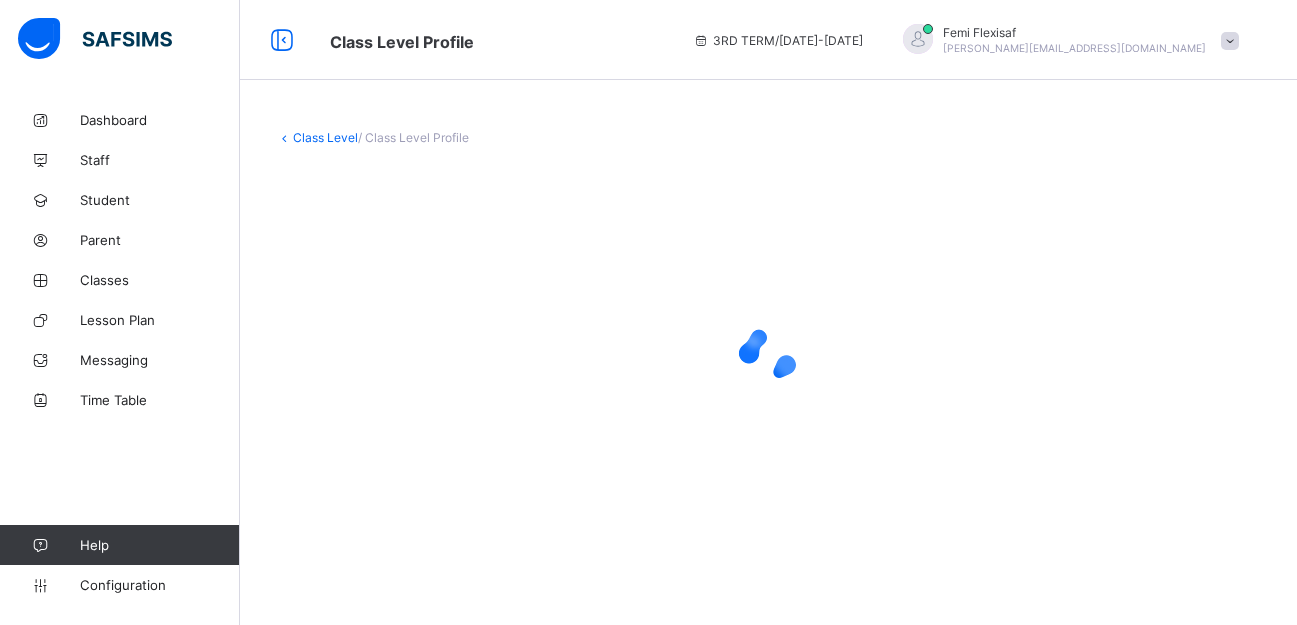 scroll, scrollTop: 0, scrollLeft: 0, axis: both 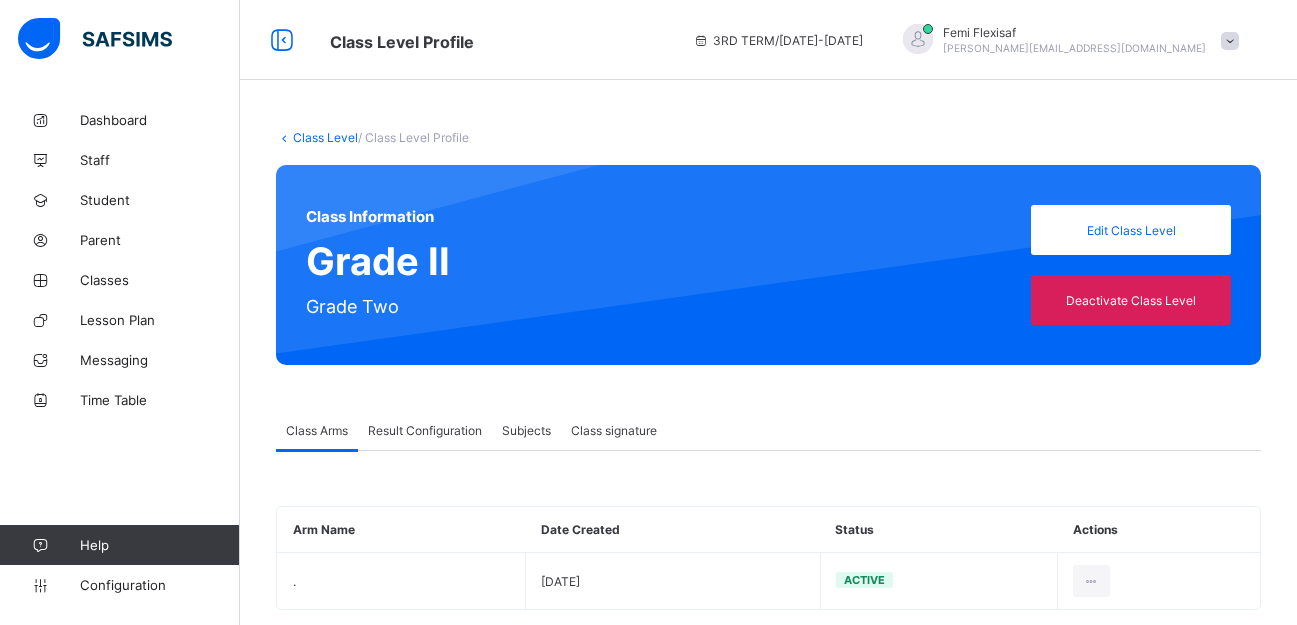 click on "Result Configuration" at bounding box center (425, 430) 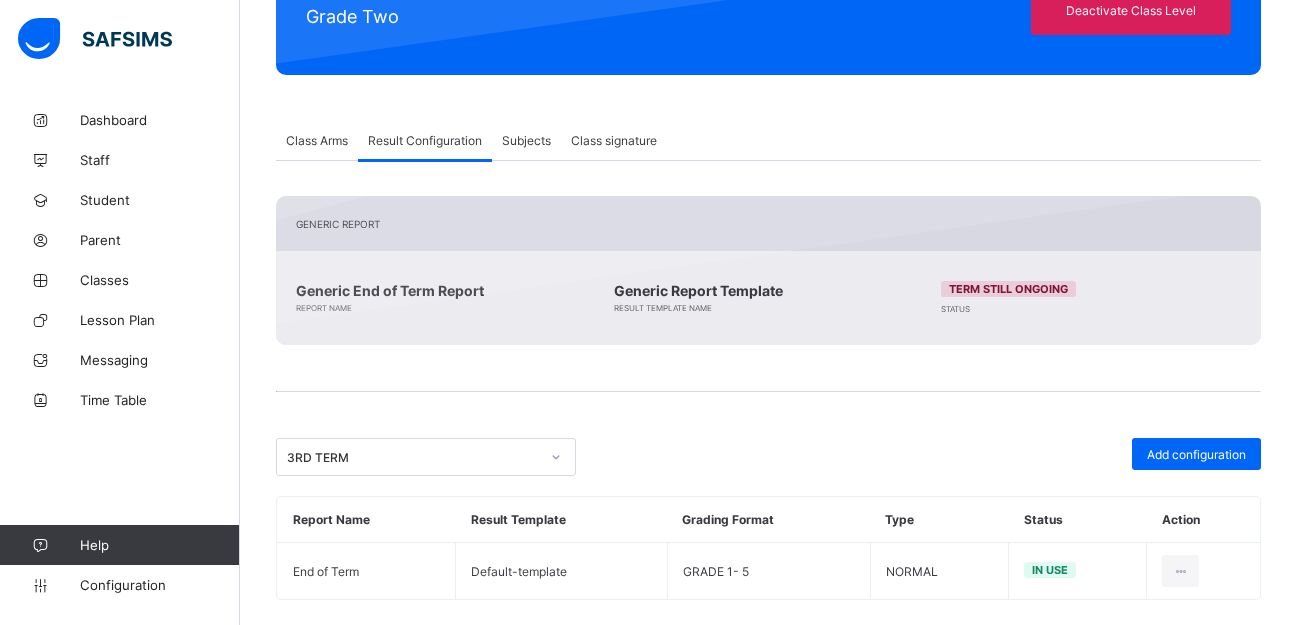 scroll, scrollTop: 315, scrollLeft: 0, axis: vertical 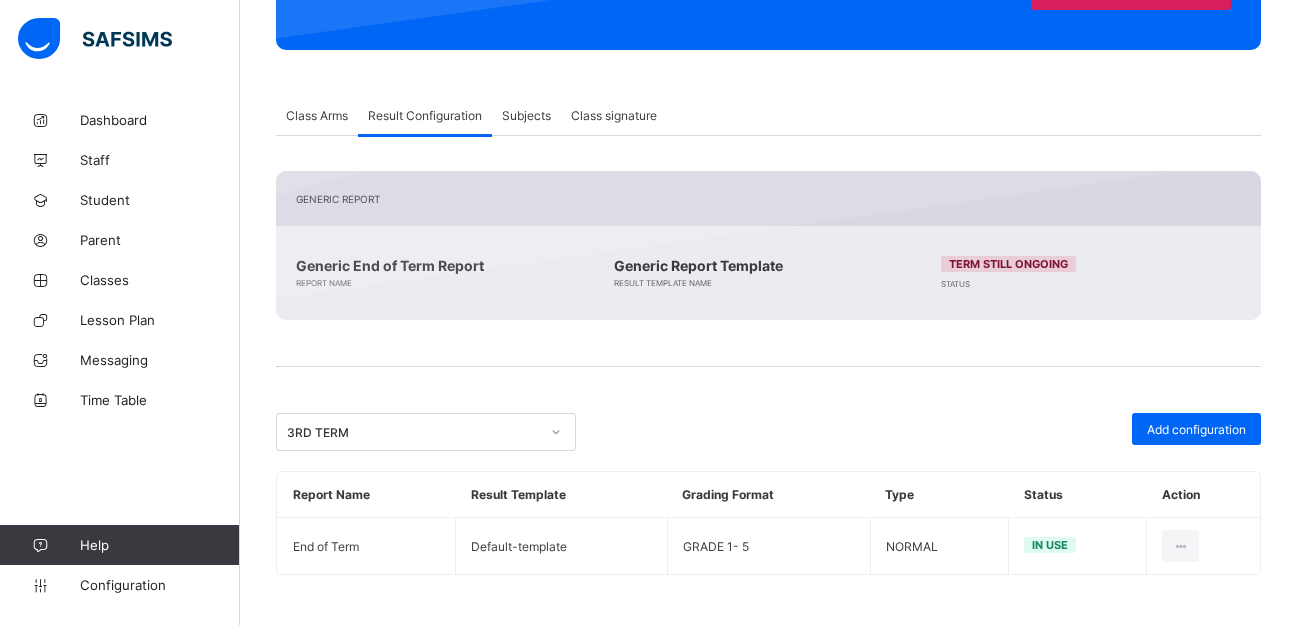 click on "3RD TERM" at bounding box center [413, 432] 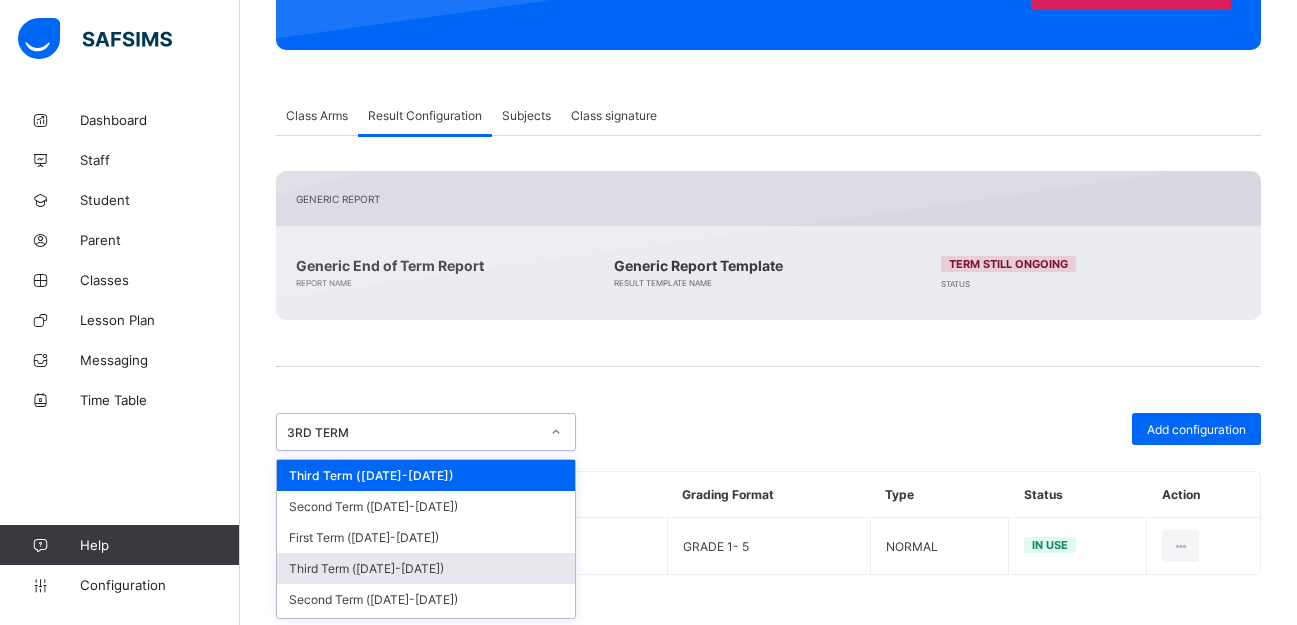 click on "Third Term (2023-2024)" at bounding box center (426, 568) 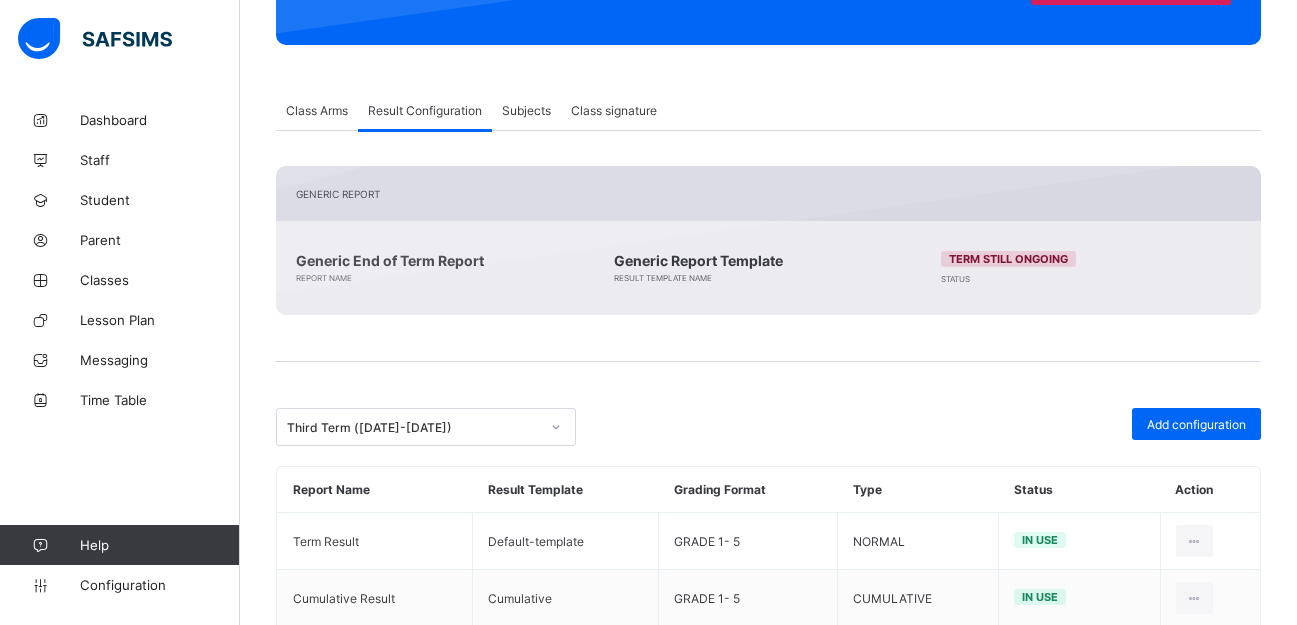 click at bounding box center [768, 335] 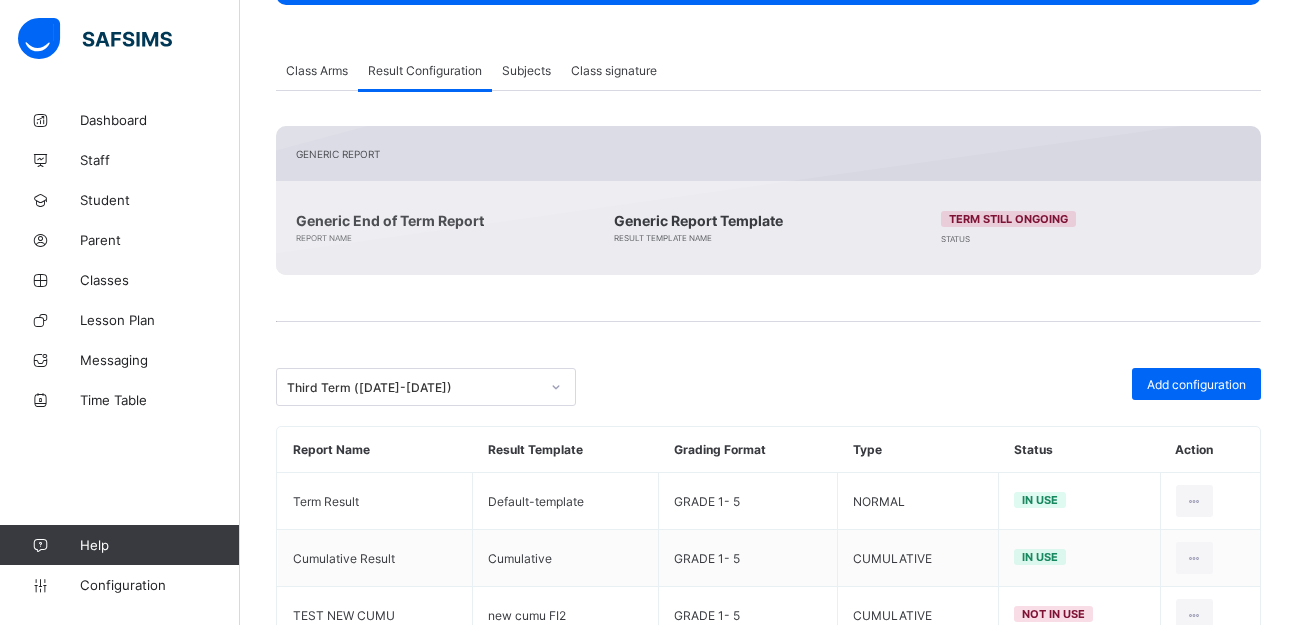 scroll, scrollTop: 429, scrollLeft: 0, axis: vertical 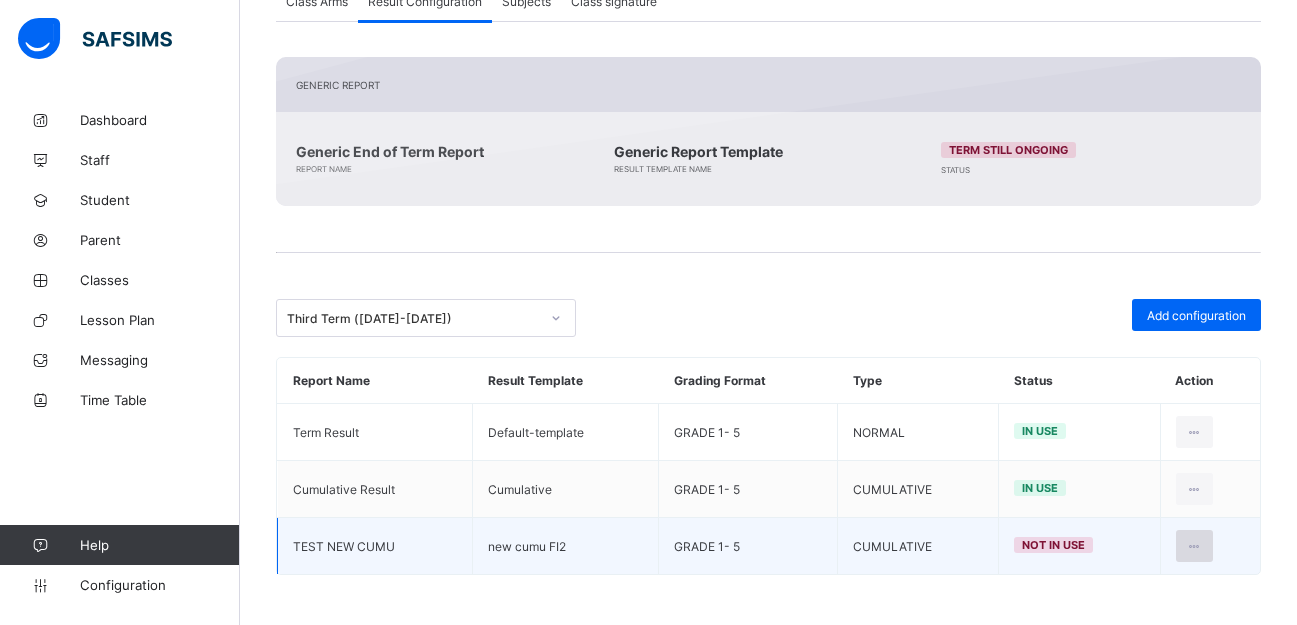 click at bounding box center (1194, 546) 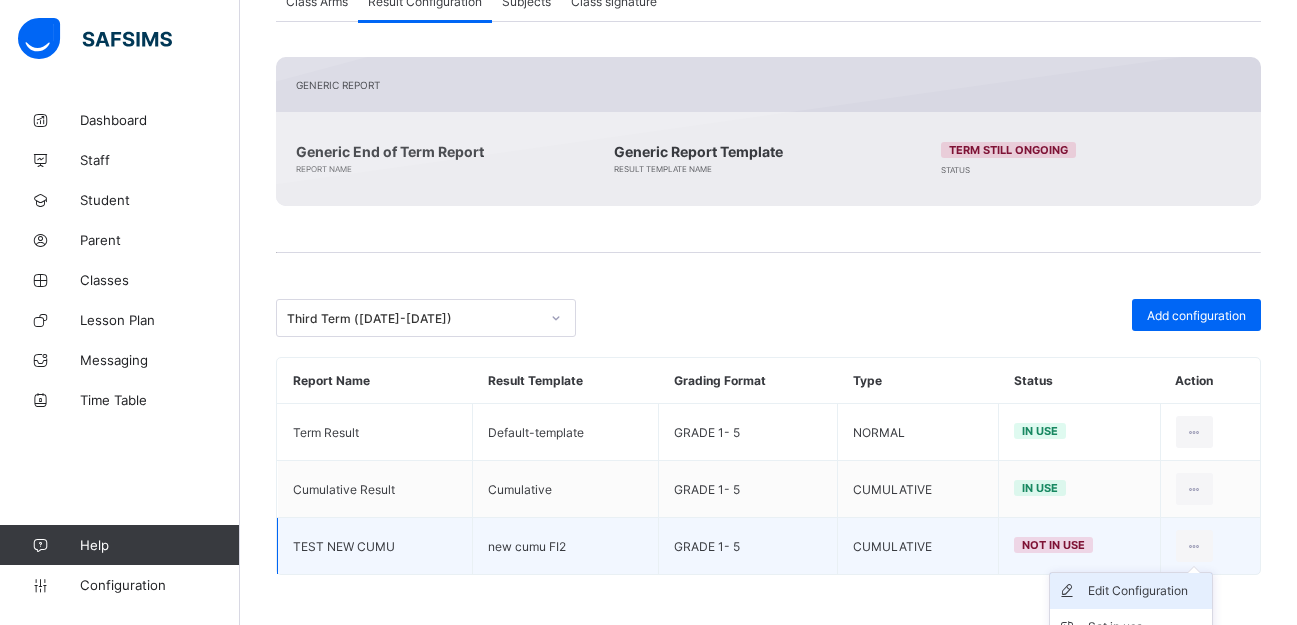 click on "Edit Configuration" at bounding box center (1146, 591) 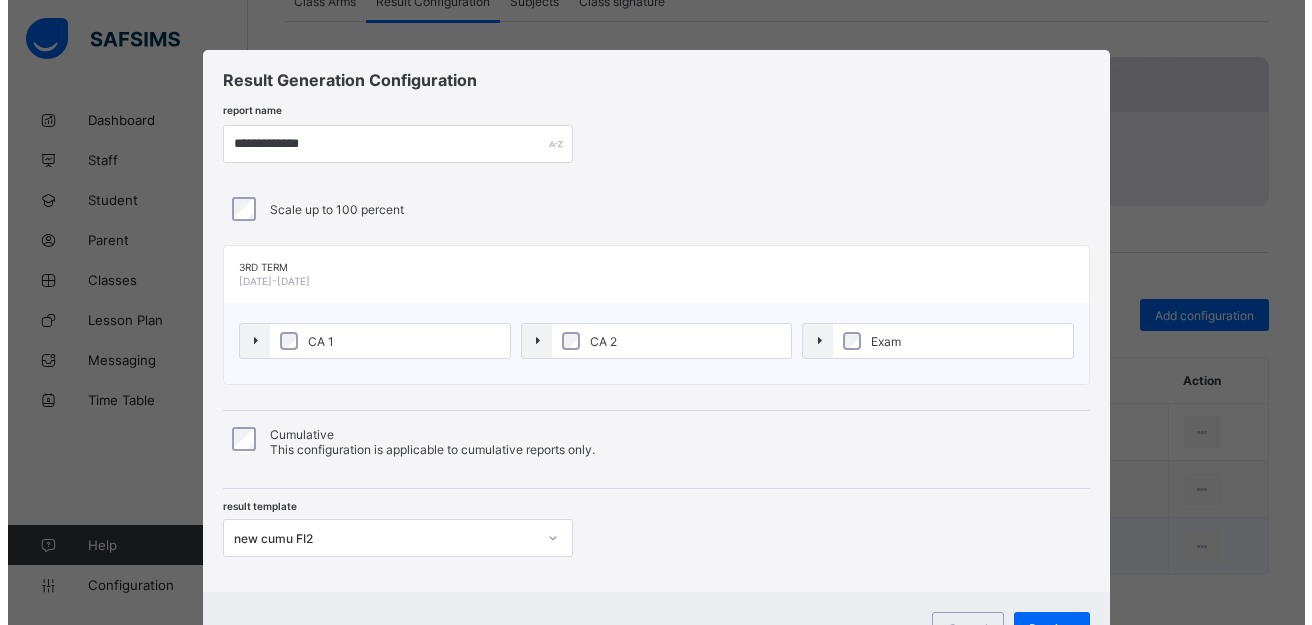scroll, scrollTop: 242, scrollLeft: 0, axis: vertical 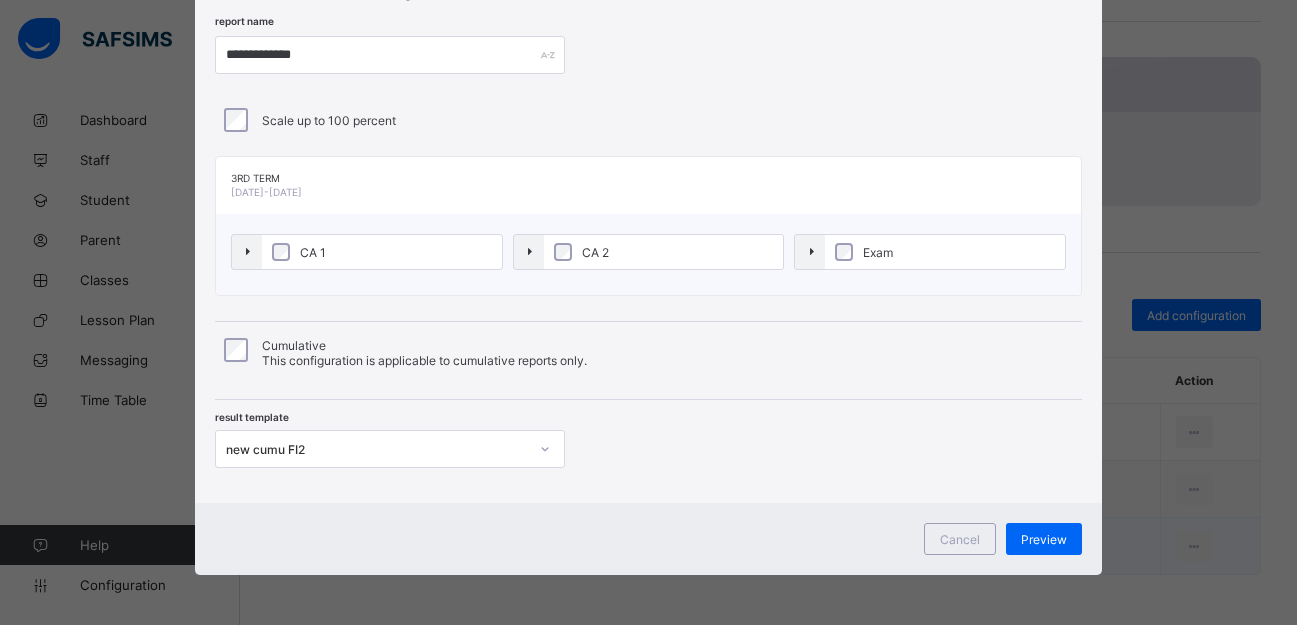 click on "new cumu FI2" at bounding box center [390, 449] 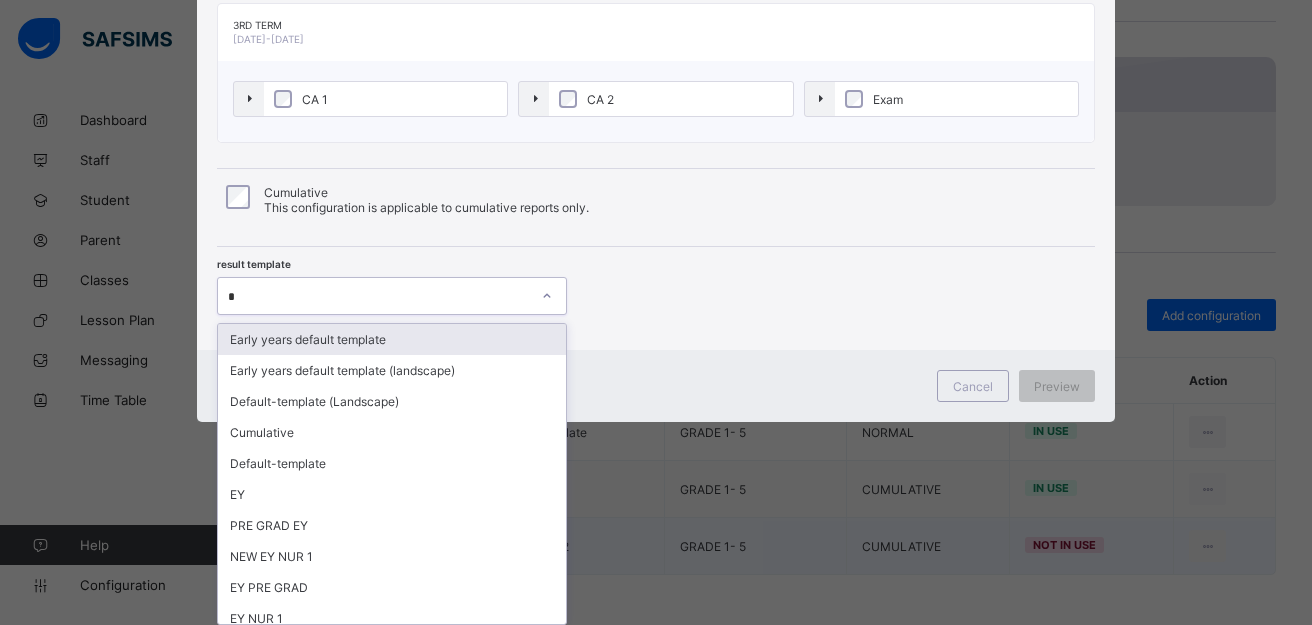 type on "**" 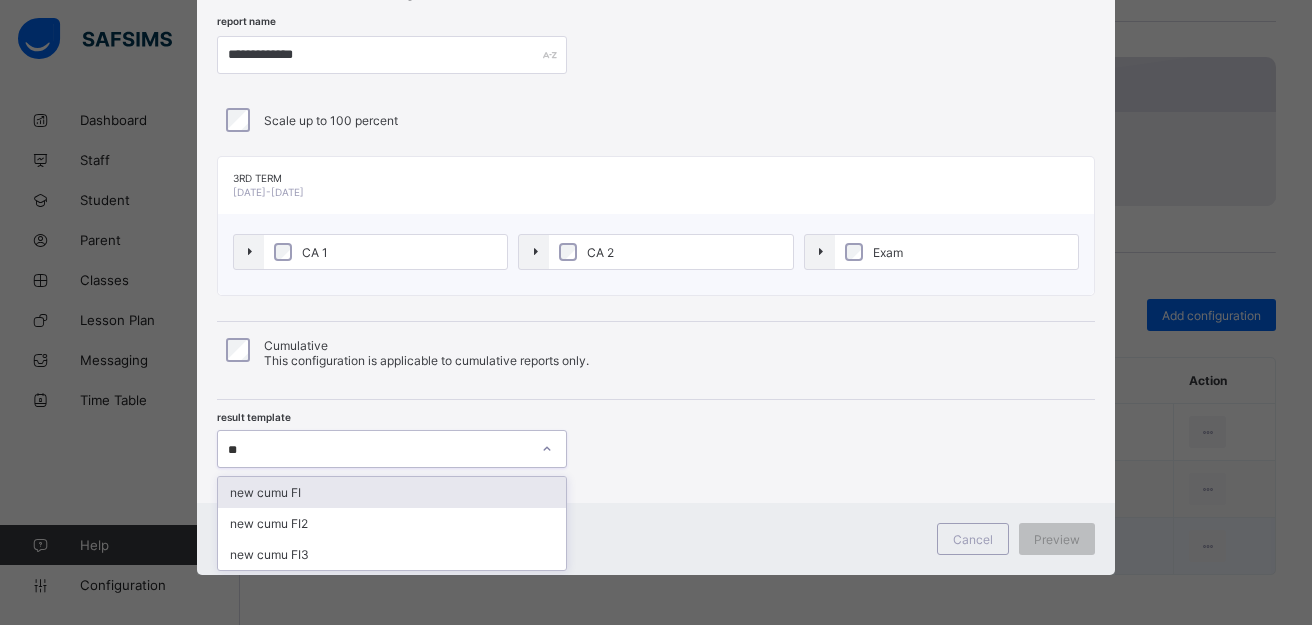 scroll, scrollTop: 89, scrollLeft: 0, axis: vertical 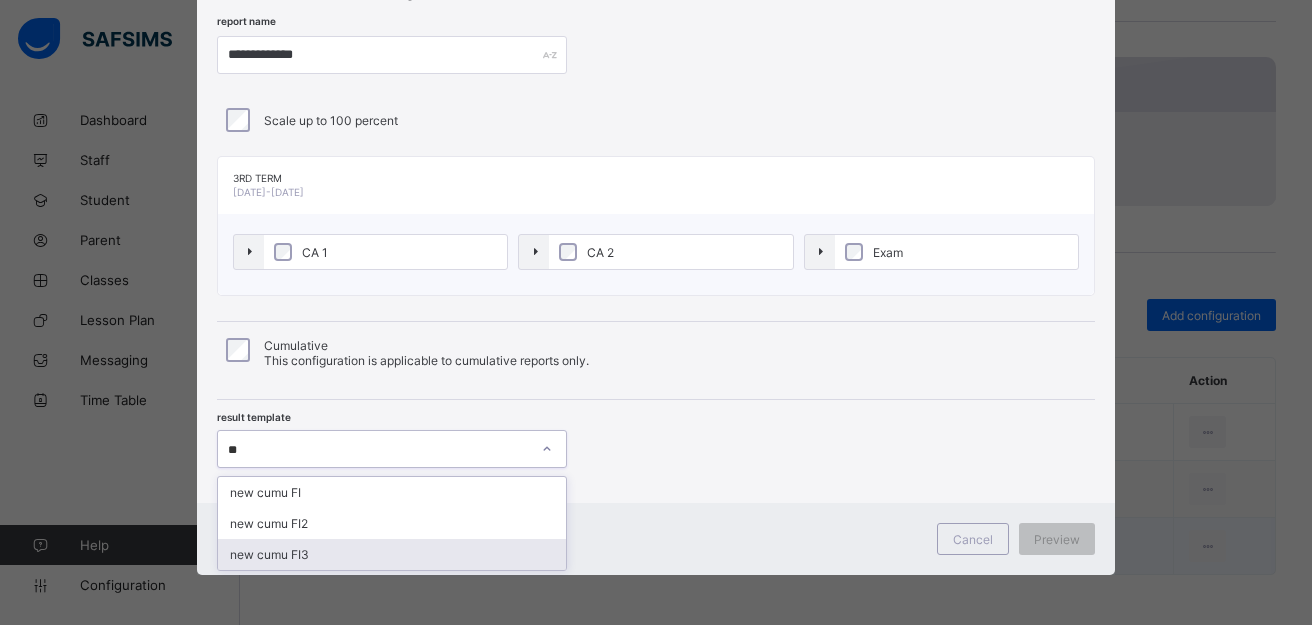 click on "new cumu FI3" at bounding box center (392, 554) 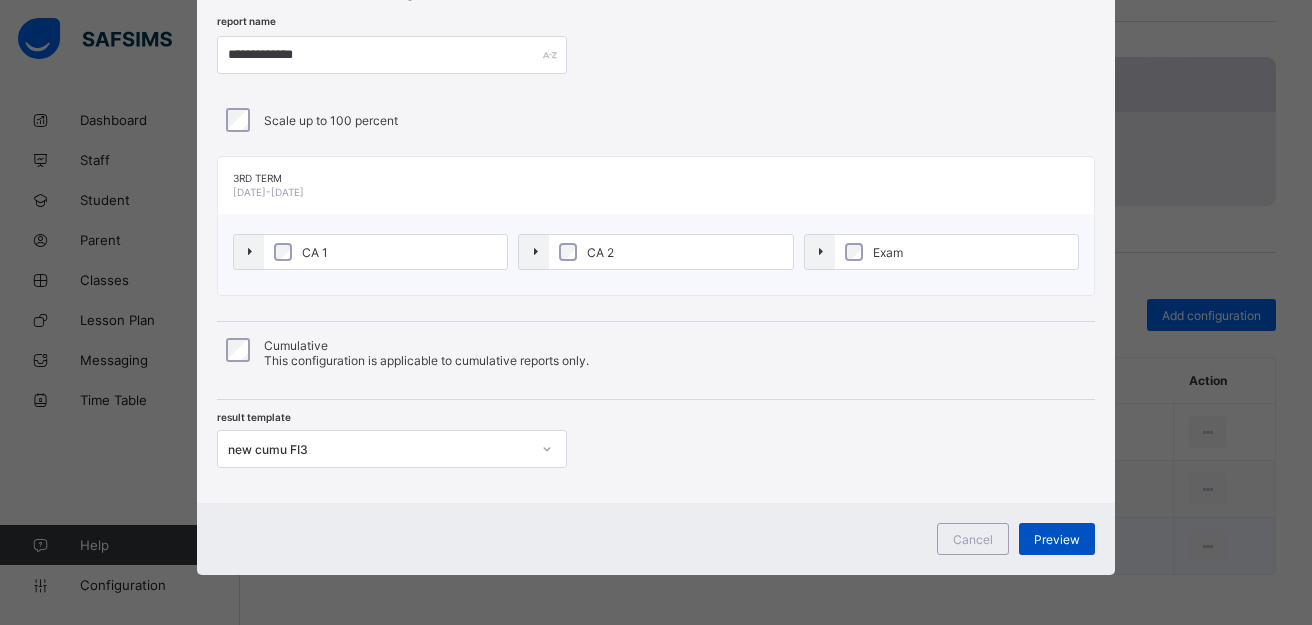click on "Preview" at bounding box center [1057, 539] 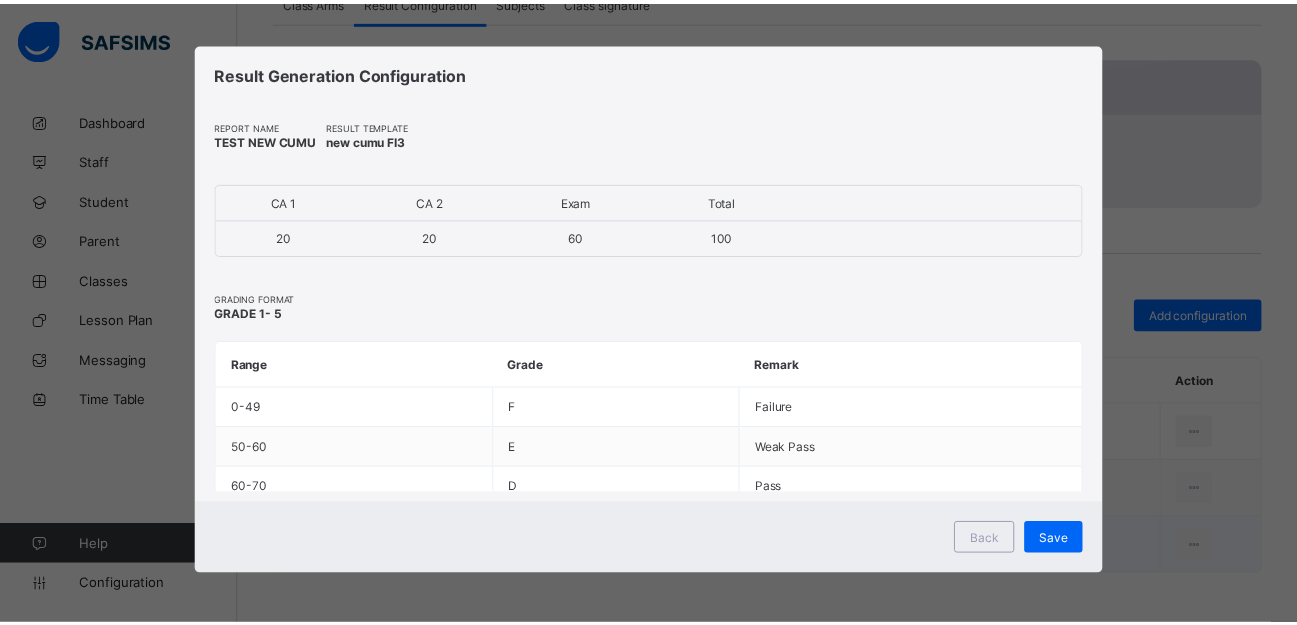 scroll, scrollTop: 7, scrollLeft: 0, axis: vertical 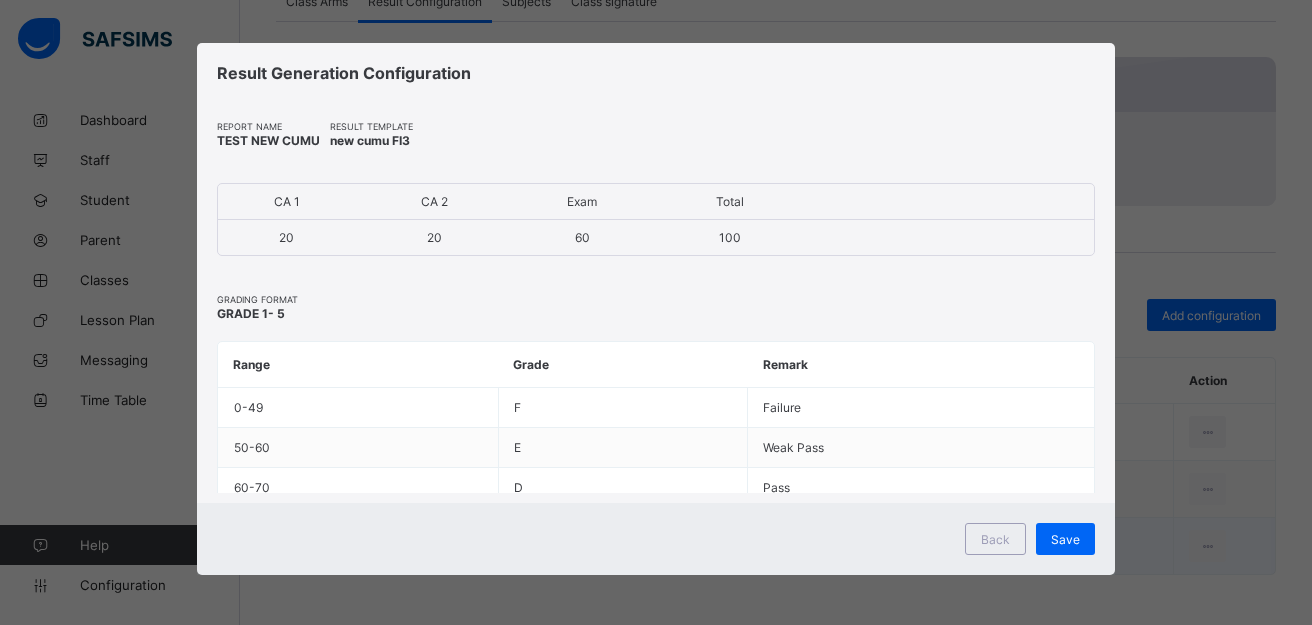 click on "Save" at bounding box center (1065, 539) 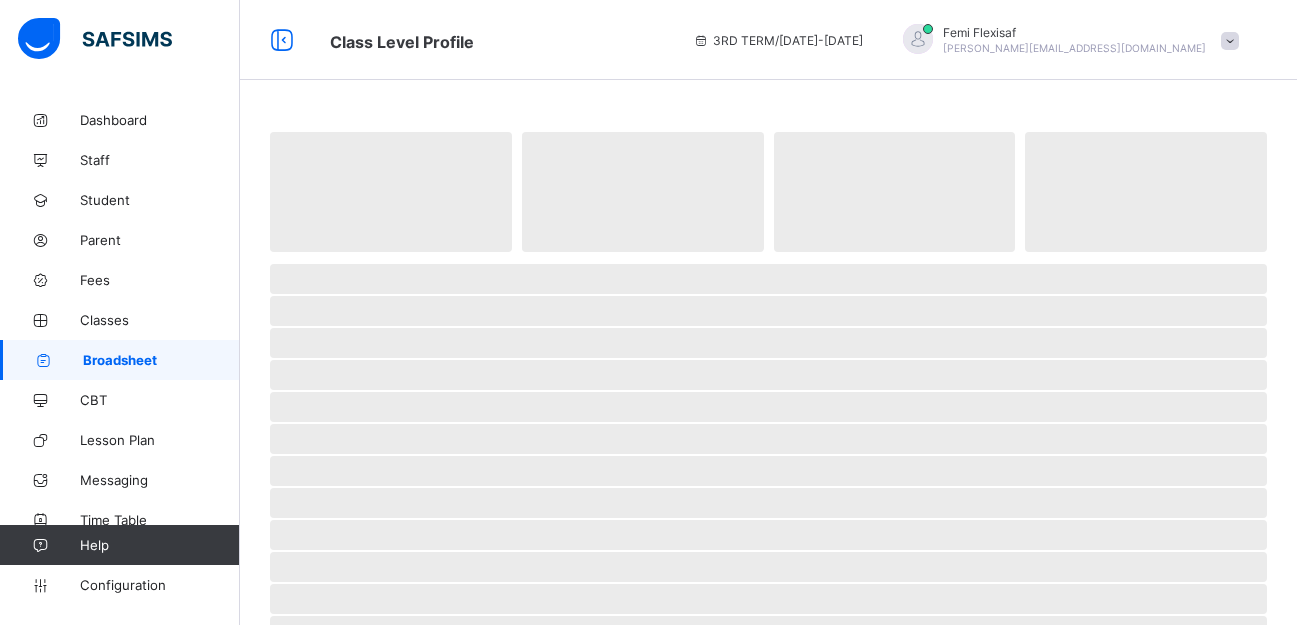 scroll, scrollTop: 0, scrollLeft: 0, axis: both 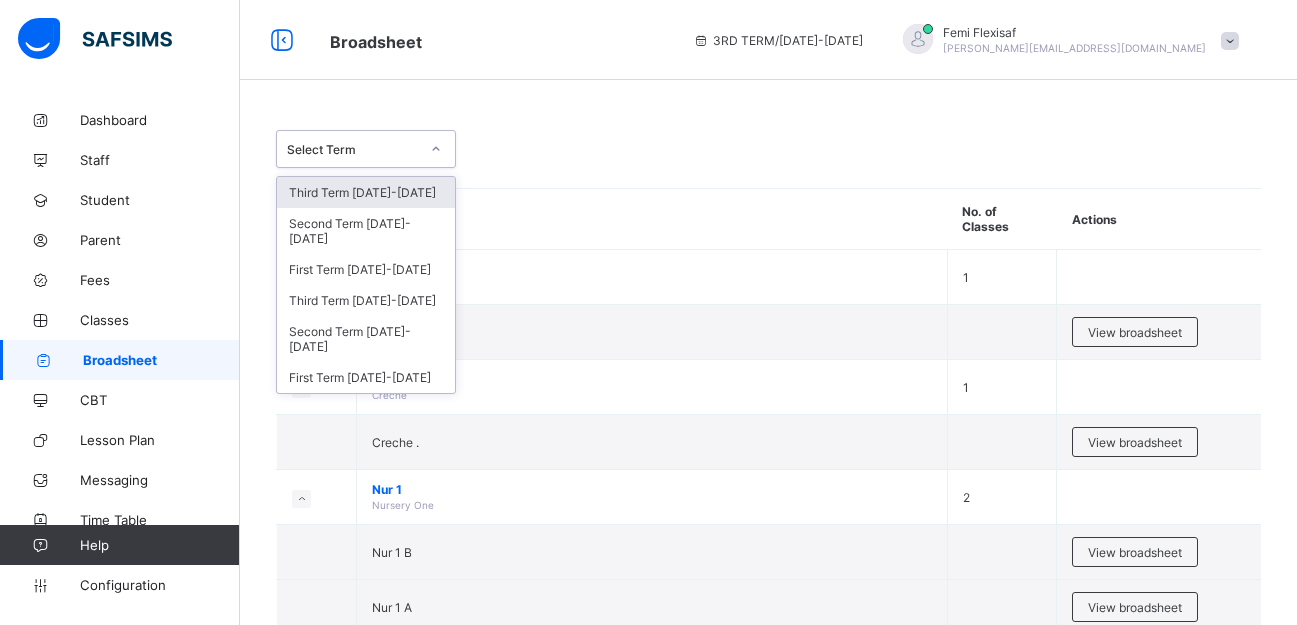 click on "Select Term" at bounding box center (353, 149) 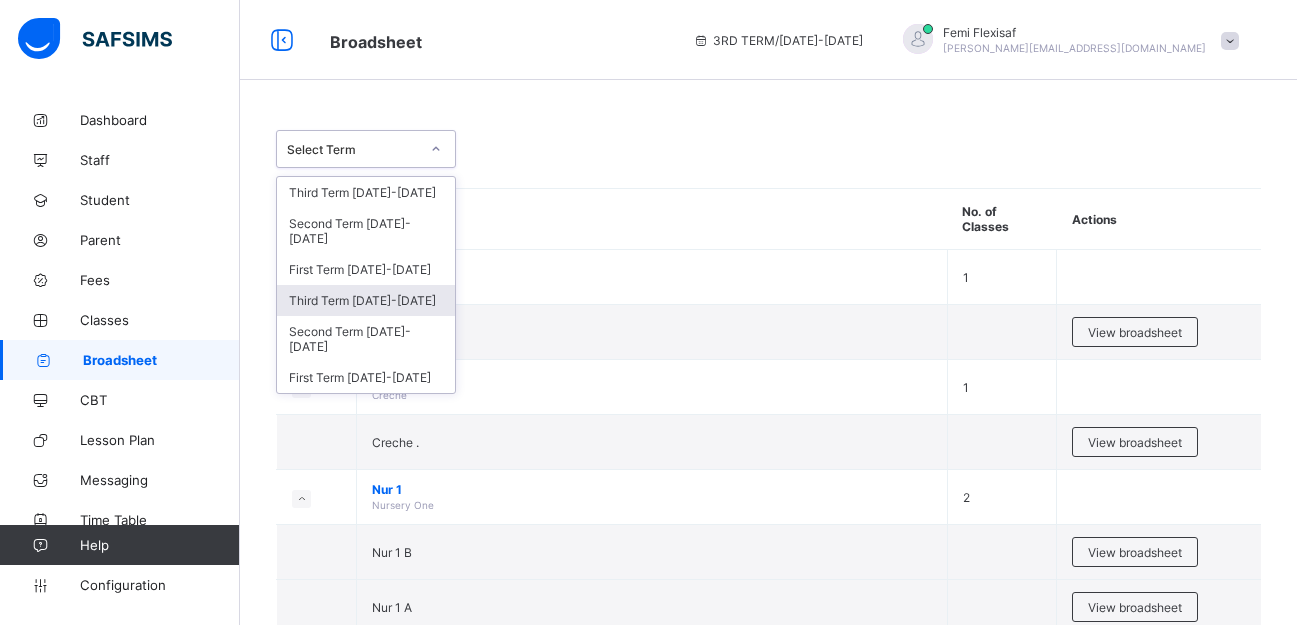 click on "Third Term [DATE]-[DATE]" at bounding box center (366, 300) 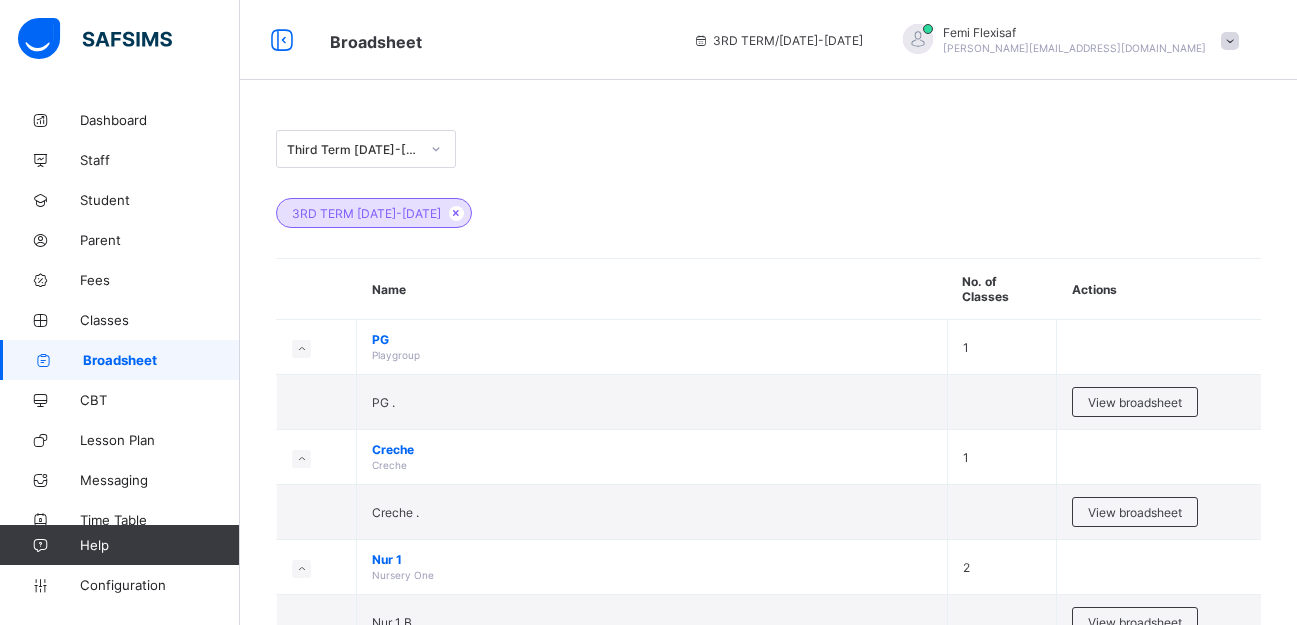 click on "Third Term [DATE]-[DATE] 3RD TERM [DATE]-[DATE] Name No. of Classes Actions   PG     Playgroup   1 PG . View broadsheet   Creche     Creche    1 Creche . View broadsheet   Nur 1     Nursery One   2 Nur 1 B View broadsheet Nur 1 A View broadsheet   Nur 2     Nursery Two   1 Nur 2 . View broadsheet   Pre-Grad     Pre Grade   1 Pre-Grad . View broadsheet   Grade I     Grade One   1   View class level broadsheet   Grade I . View broadsheet   Grade II     Grade Two   2   View class level broadsheet   Grade II B View broadsheet Grade II A View broadsheet   Grade III     Grade Three   1   View class level broadsheet   Grade III . View broadsheet   Grade IV     Grade Four   1   View class level broadsheet   Grade IV . View broadsheet   Grade V     Grade Five   1   View class level broadsheet   Grade V . View broadsheet × Approve All Results In School This action would approve all the results for Third Term [DATE]-[DATE] in this school. Are you
sure you want to carry on? Cancel Yes, Approve all results × 😞 🙁" at bounding box center [768, 845] 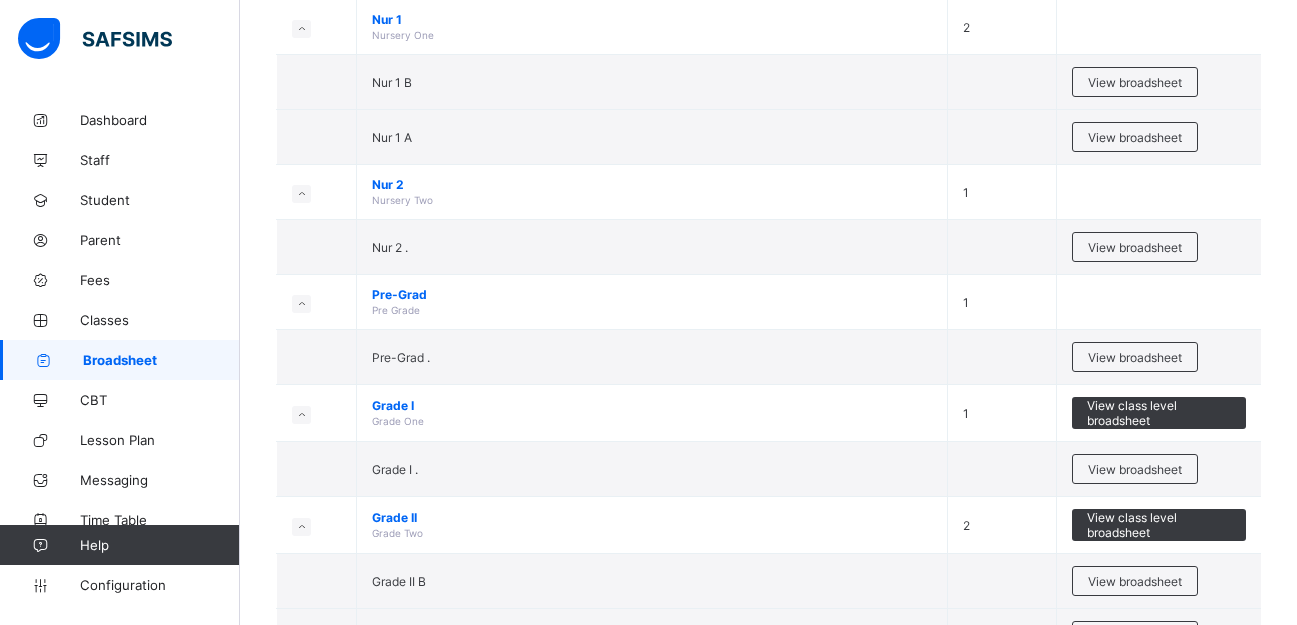 scroll, scrollTop: 680, scrollLeft: 0, axis: vertical 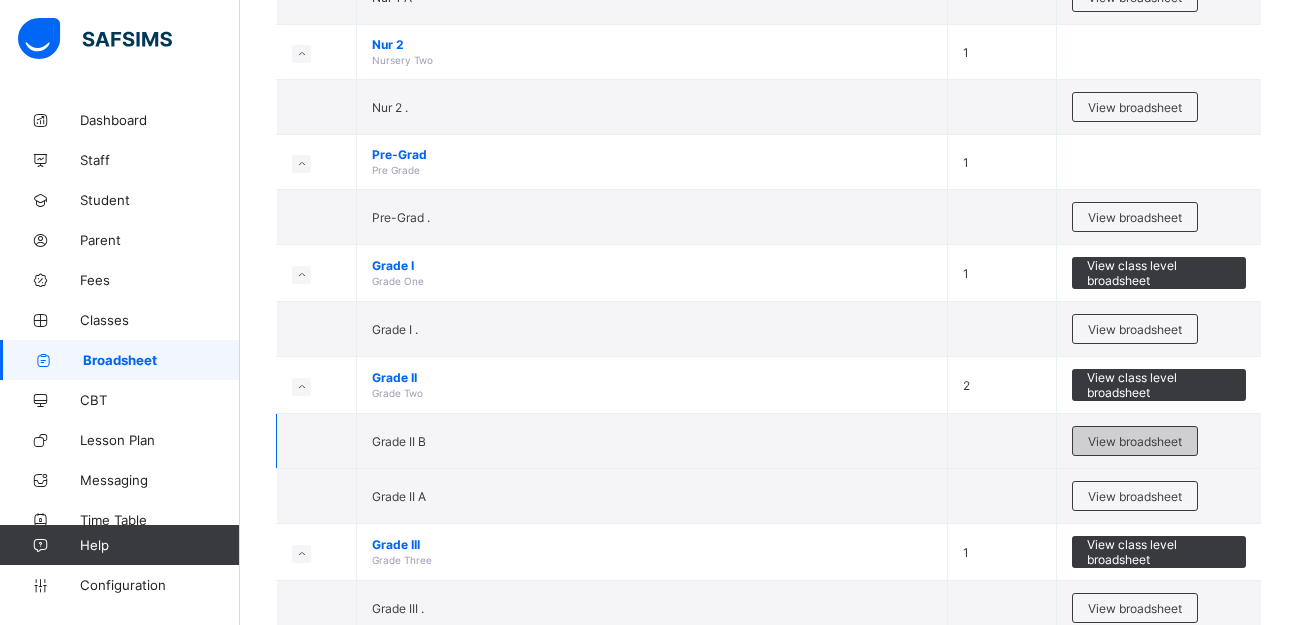 click on "View broadsheet" at bounding box center (1135, 441) 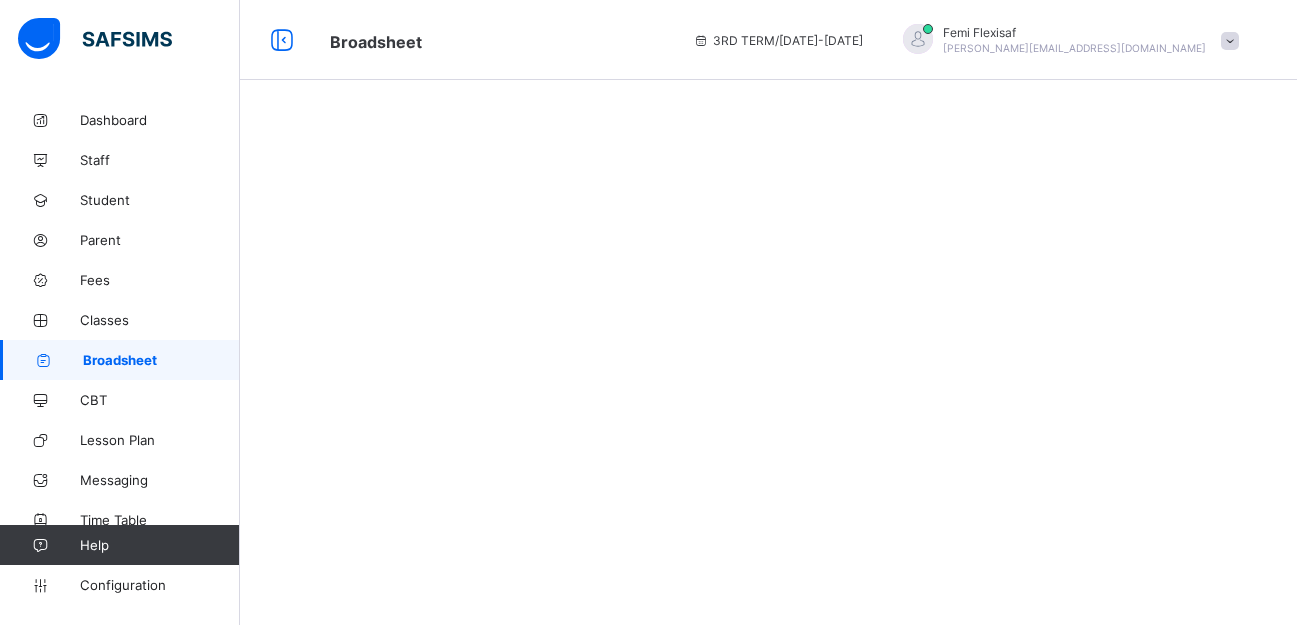 scroll, scrollTop: 0, scrollLeft: 0, axis: both 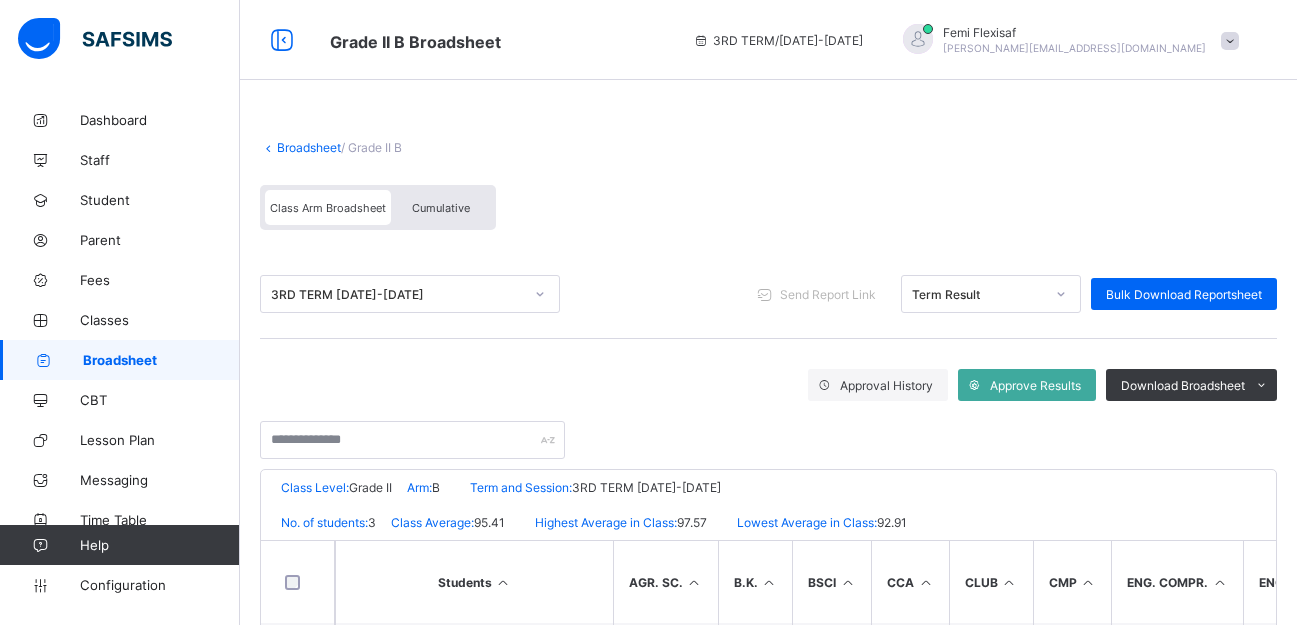 click on "Cumulative" at bounding box center [441, 208] 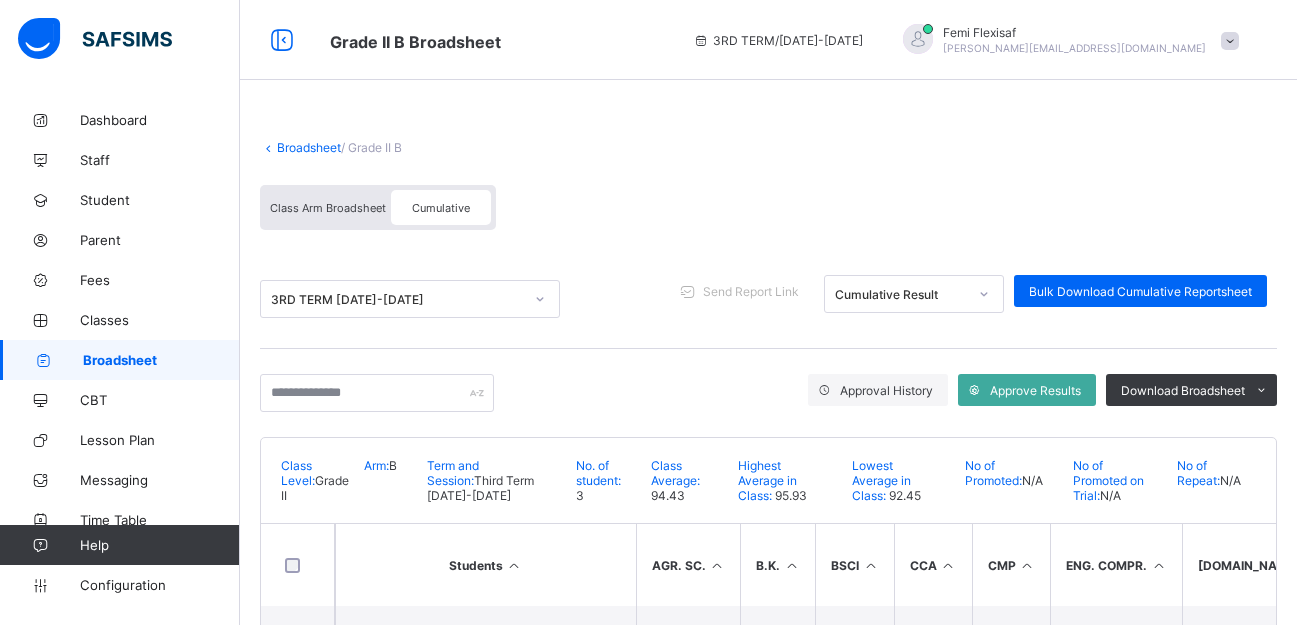click on "Cumulative Result" at bounding box center (895, 294) 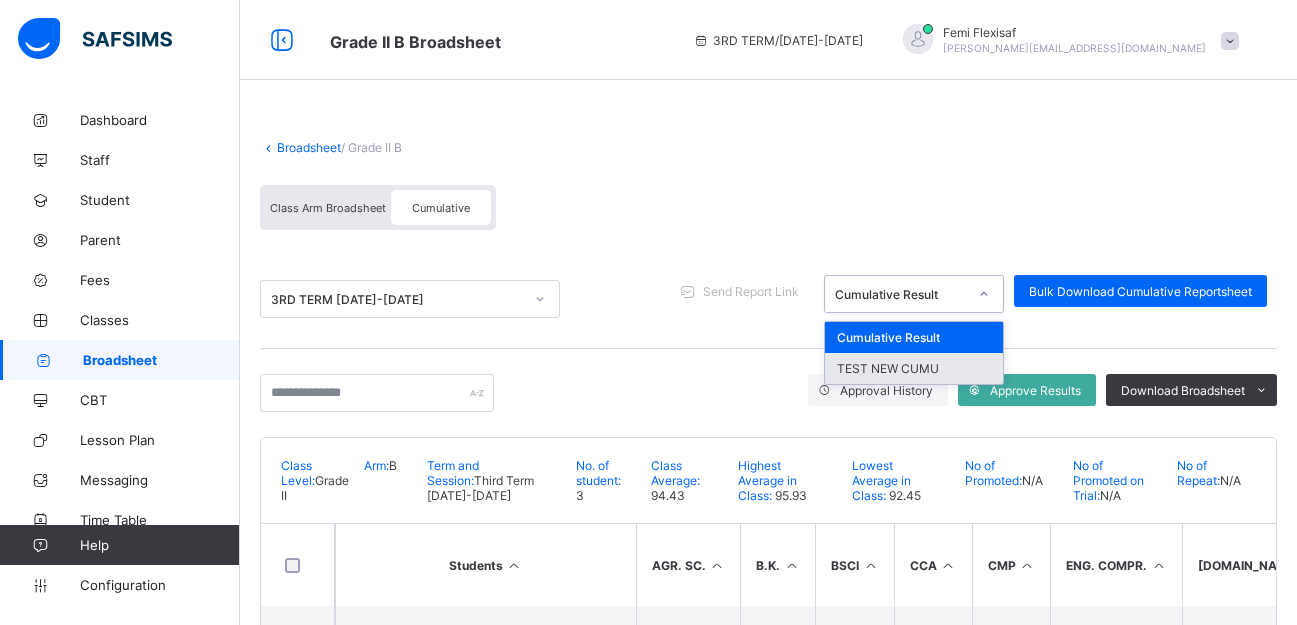 click on "TEST NEW CUMU" at bounding box center [914, 368] 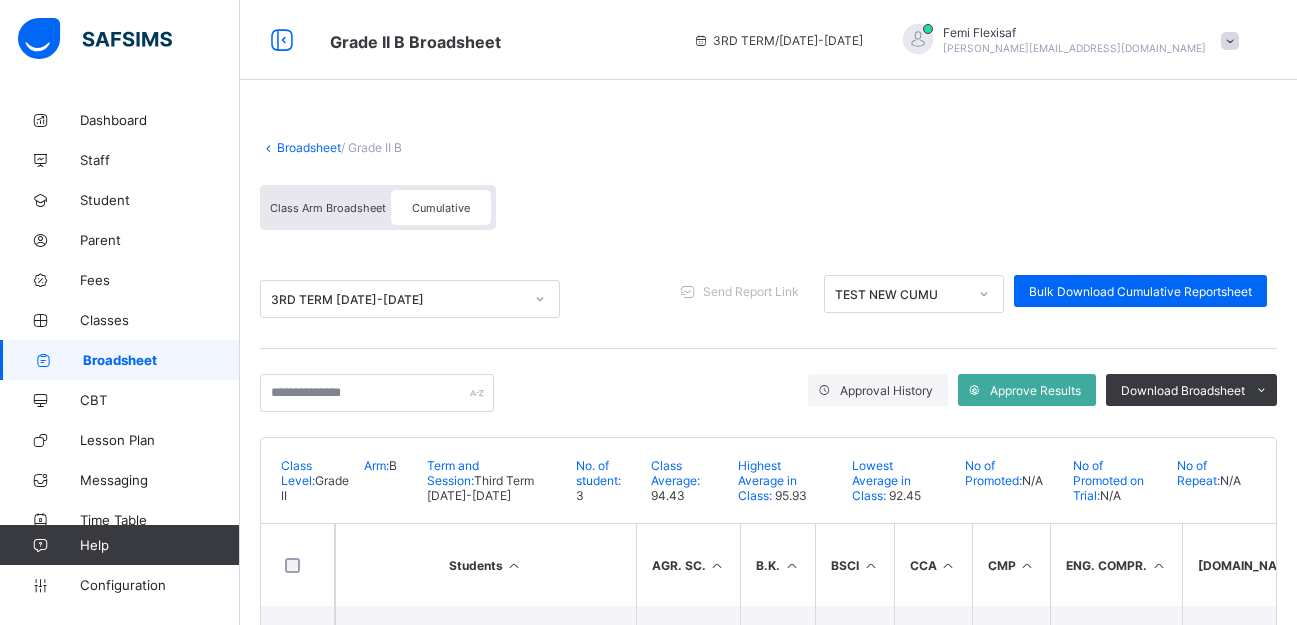 click on "3RD TERM [DATE]-[DATE] Send Report Link TEST NEW CUMU Bulk Download Cumulative Reportsheet" at bounding box center (768, 299) 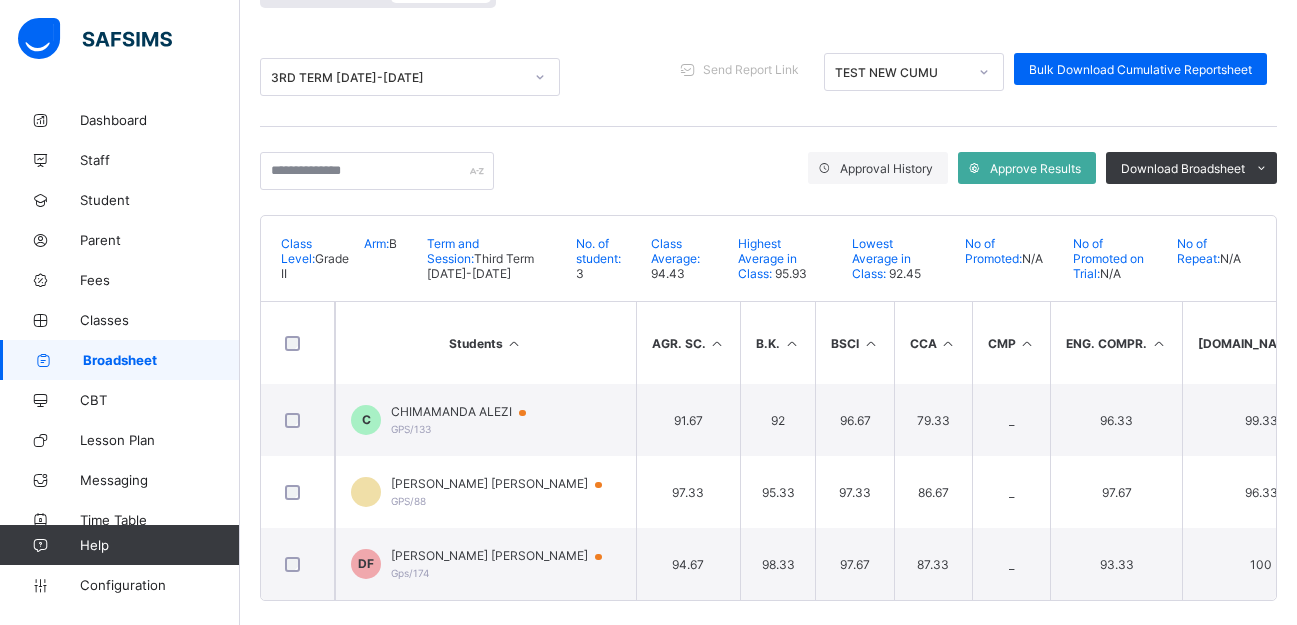 scroll, scrollTop: 246, scrollLeft: 0, axis: vertical 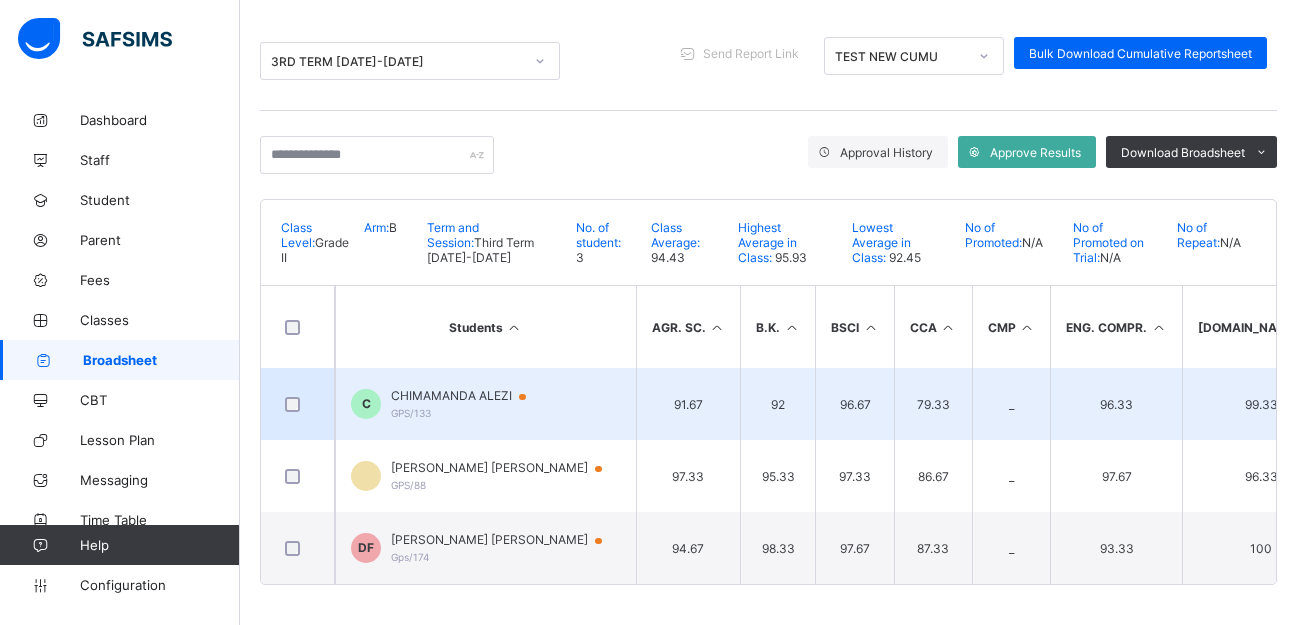 click on "CHIMAMANDA  ALEZI" at bounding box center (468, 396) 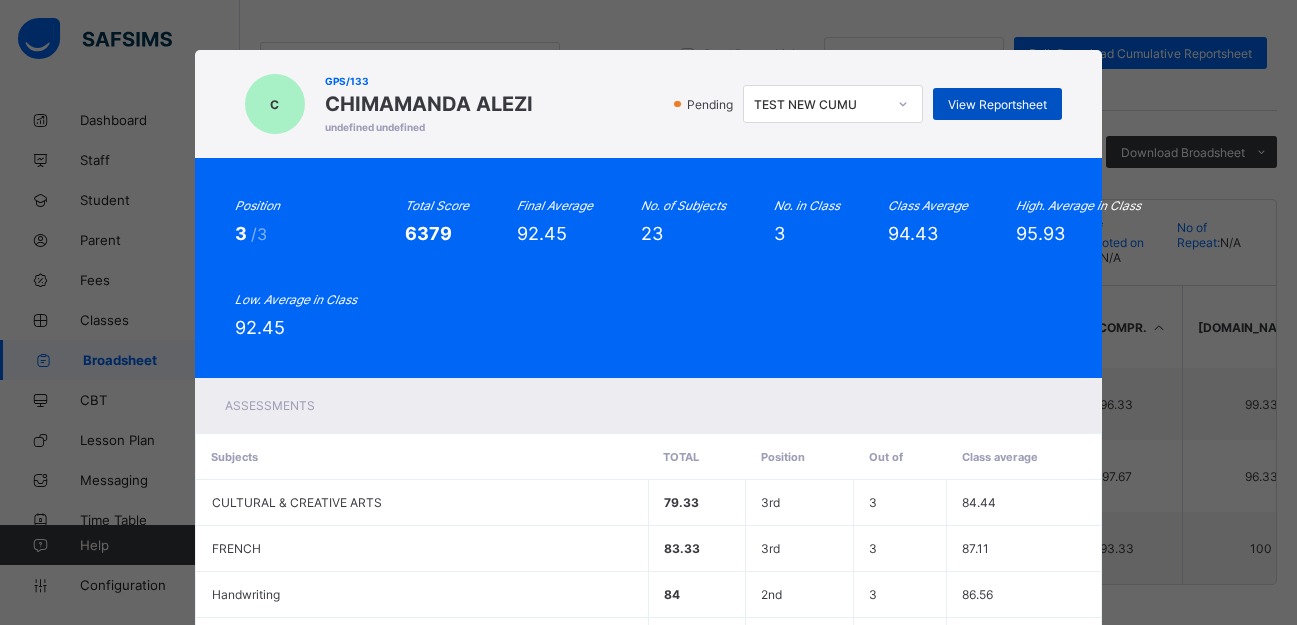 click on "View Reportsheet" at bounding box center (997, 104) 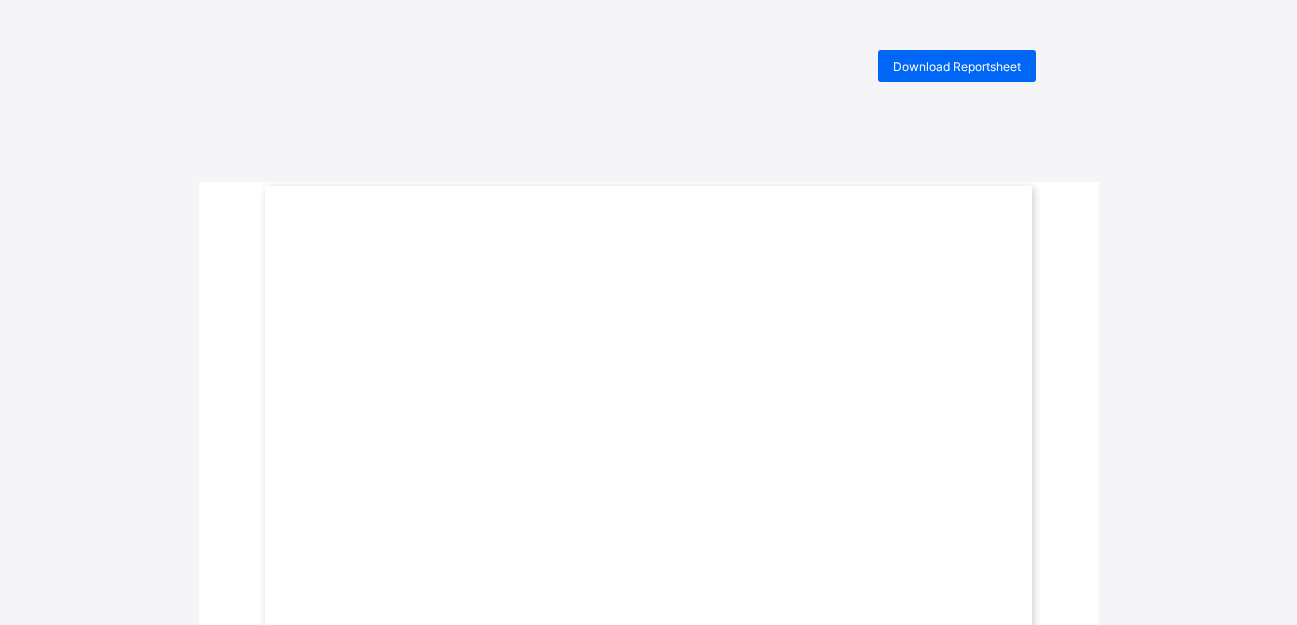 scroll, scrollTop: 0, scrollLeft: 0, axis: both 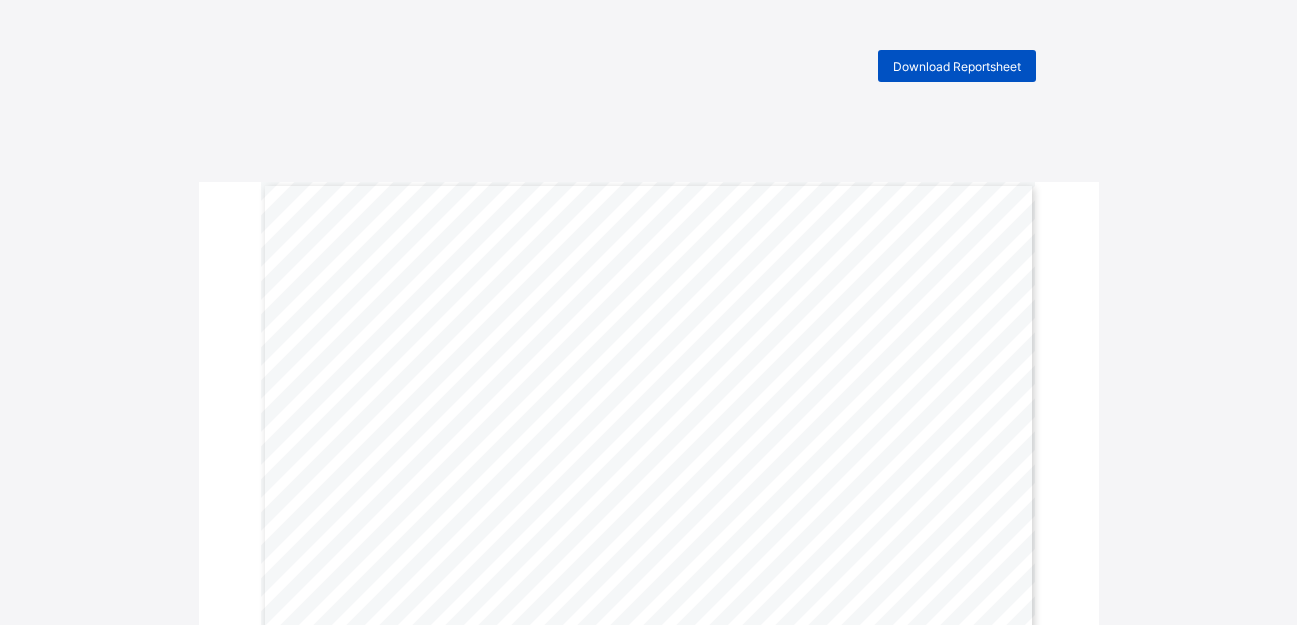 click on "Download Reportsheet" at bounding box center [957, 66] 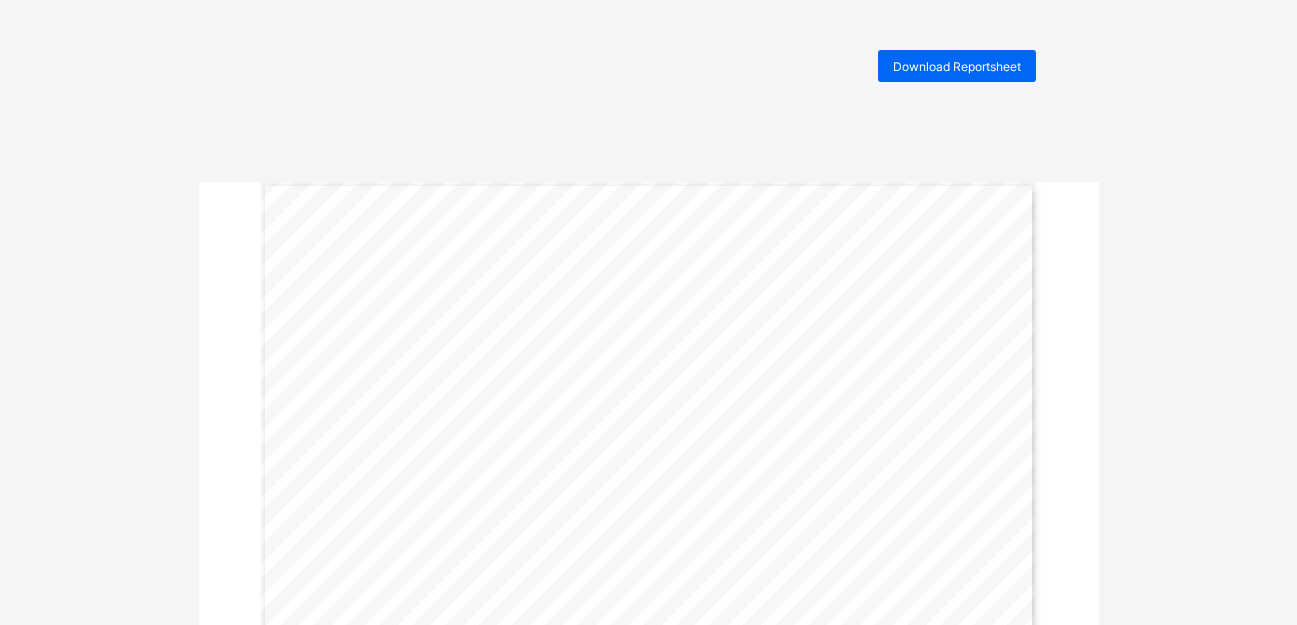 click on "Download Reportsheet CUMULATIVE REPORT 3RD TERM 2023-2024 NAME   CHIMAMANDA   ALEZI   GENDER   FEMALE   CLASS   Grade Two B   CLASS SIZE   3 Final Average:   92.4   Final Grade:   A   No. of Times Present:   98 SUMMARY Class Average:   92.4   Class Size:   3   No. of Times School Opened:   128 SUBJECTS   1st Term 2nd Term 3rd Term Year Average Class Lowes t Class Highest Class Average   Grade   Positio n   Remarks ENGLISH GRAMMAR   83.0   100.0   100.0   94.3   94.3   100.0   97.9   A   3   Excellent ENGLISH COMPOSITION   95.0   100.0   100.0   98.3   97.0   98.3   97.7   A   1   Excellent ENGLISH COMPREHENSION   100.0   100.0   98.0   99.3   96.3   100.0   98.6   A   2   Excellent ENGLISH POETRY   94.0   97.0   98.0   96.3   96.3   99.3   97.8   A   3   Excellent BASIC SCIENCE   90.0   100.0   100.0   96.7   96.7   97.7   97.2   A   3   Excellent HEALTH EDUCATION   83.0   98.0   100.0   93.7   93.7   95.0   94.4   A   3   Excellent YORUBA   100.0   95.0   84.0   93.0   93.0   99.0   95.1   A   3   Excellent" at bounding box center (648, 1210) 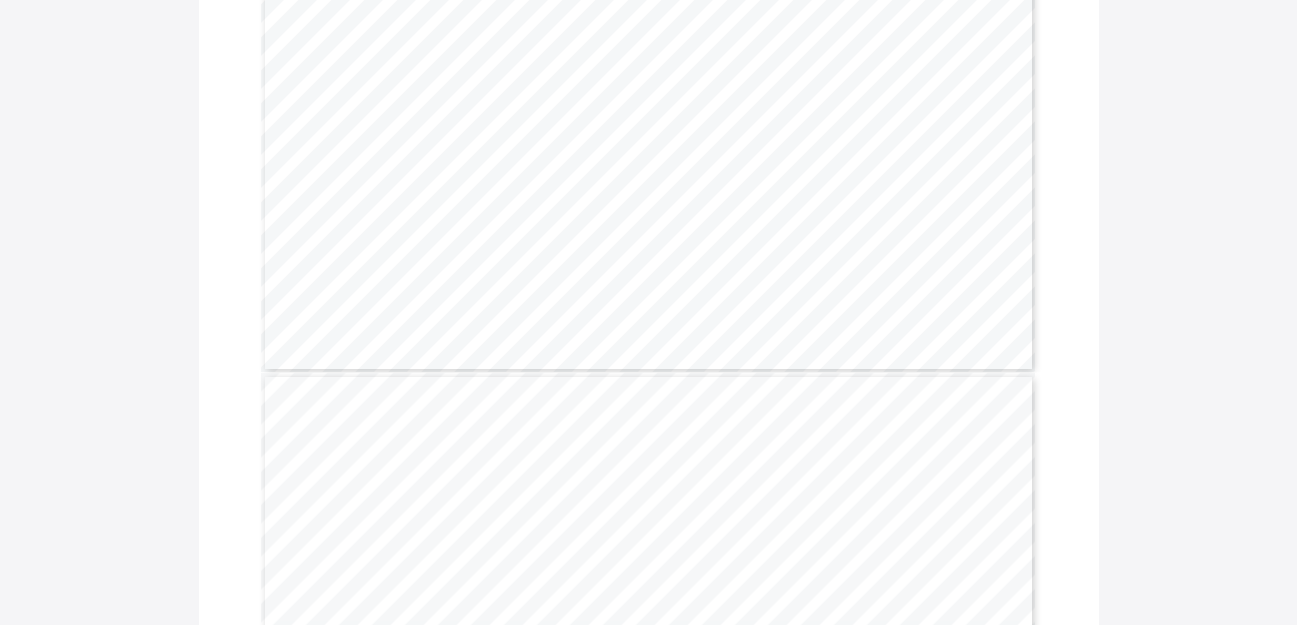 scroll, scrollTop: 920, scrollLeft: 0, axis: vertical 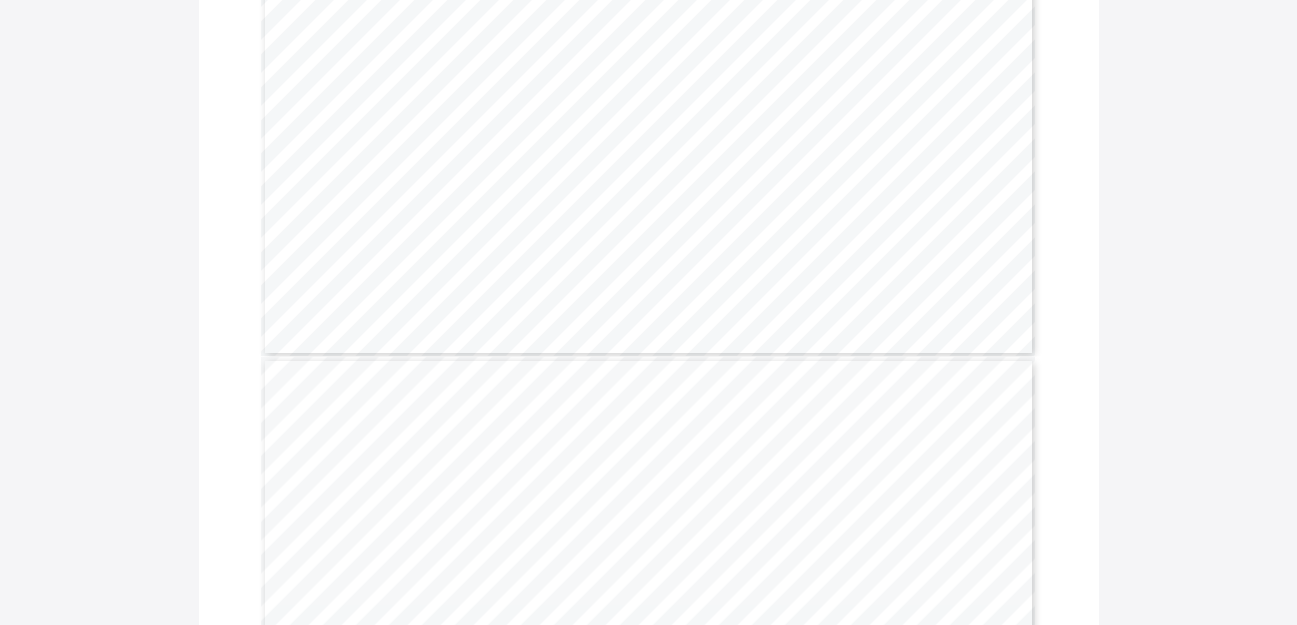 click on "CUMULATIVE REPORT 3RD TERM 2023-2024 NAME   CHIMAMANDA   ALEZI   GENDER   FEMALE   CLASS   Grade Two B   CLASS SIZE   3 Final Average:   92.4   Final Grade:   A   No. of Times Present:   98 SUMMARY Class Average:   92.4   Class Size:   3   No. of Times School Opened:   128 SUBJECTS   1st Term 2nd Term 3rd Term Year Average Class Lowes t Class Highest Class Average   Grade   Positio n   Remarks ENGLISH GRAMMAR   83.0   100.0   100.0   94.3   94.3   100.0   97.9   A   3   Excellent ENGLISH COMPOSITION   95.0   100.0   100.0   98.3   97.0   98.3   97.7   A   1   Excellent ENGLISH COMPREHENSION   100.0   100.0   98.0   99.3   96.3   100.0   98.6   A   2   Excellent ENGLISH POETRY   94.0   97.0   98.0   96.3   96.3   99.3   97.8   A   3   Excellent BASIC SCIENCE   90.0   100.0   100.0   96.7   96.7   97.7   97.2   A   3   Excellent HEALTH EDUCATION   83.0   98.0   100.0   93.7   93.7   95.0   94.4   A   3   Excellent YORUBA   100.0   95.0   84.0   93.0   93.0   99.0   95.1   A   3   Excellent GENERAL KNOWLEDGE" at bounding box center [648, -191] 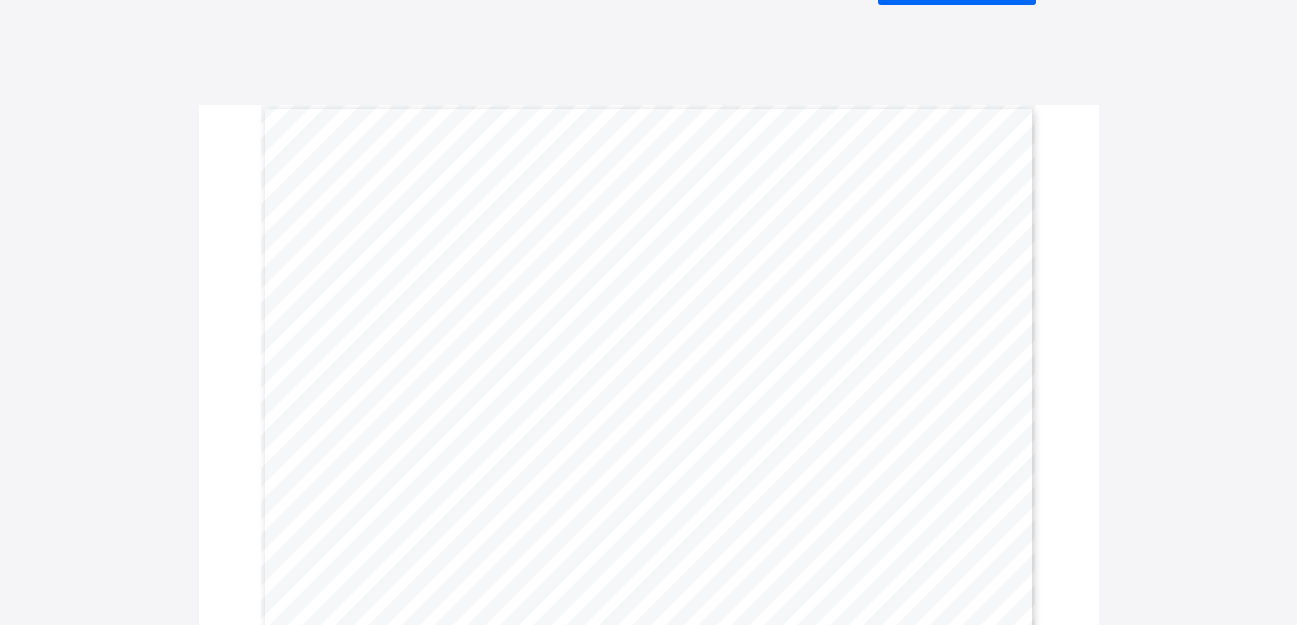 scroll, scrollTop: 80, scrollLeft: 0, axis: vertical 